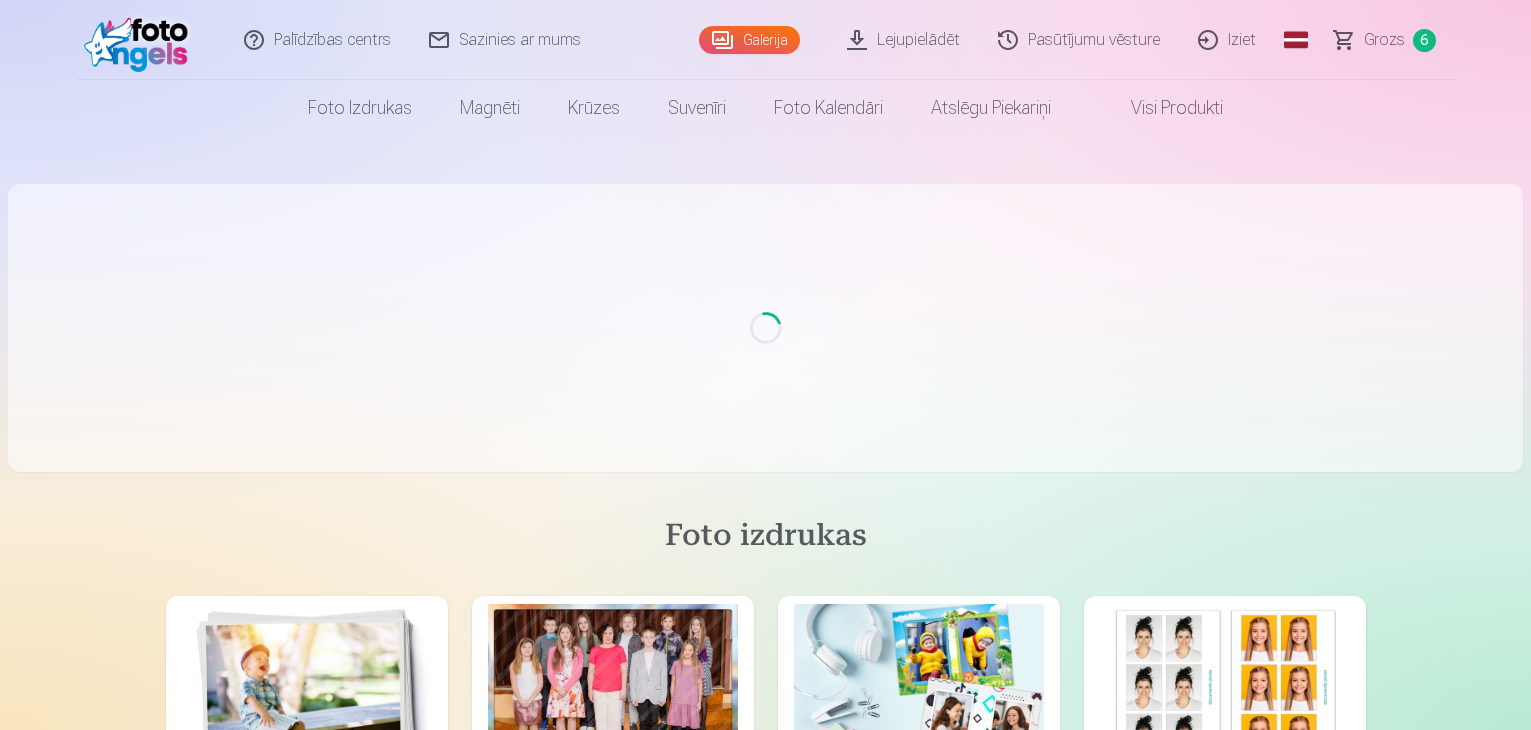 scroll, scrollTop: 0, scrollLeft: 0, axis: both 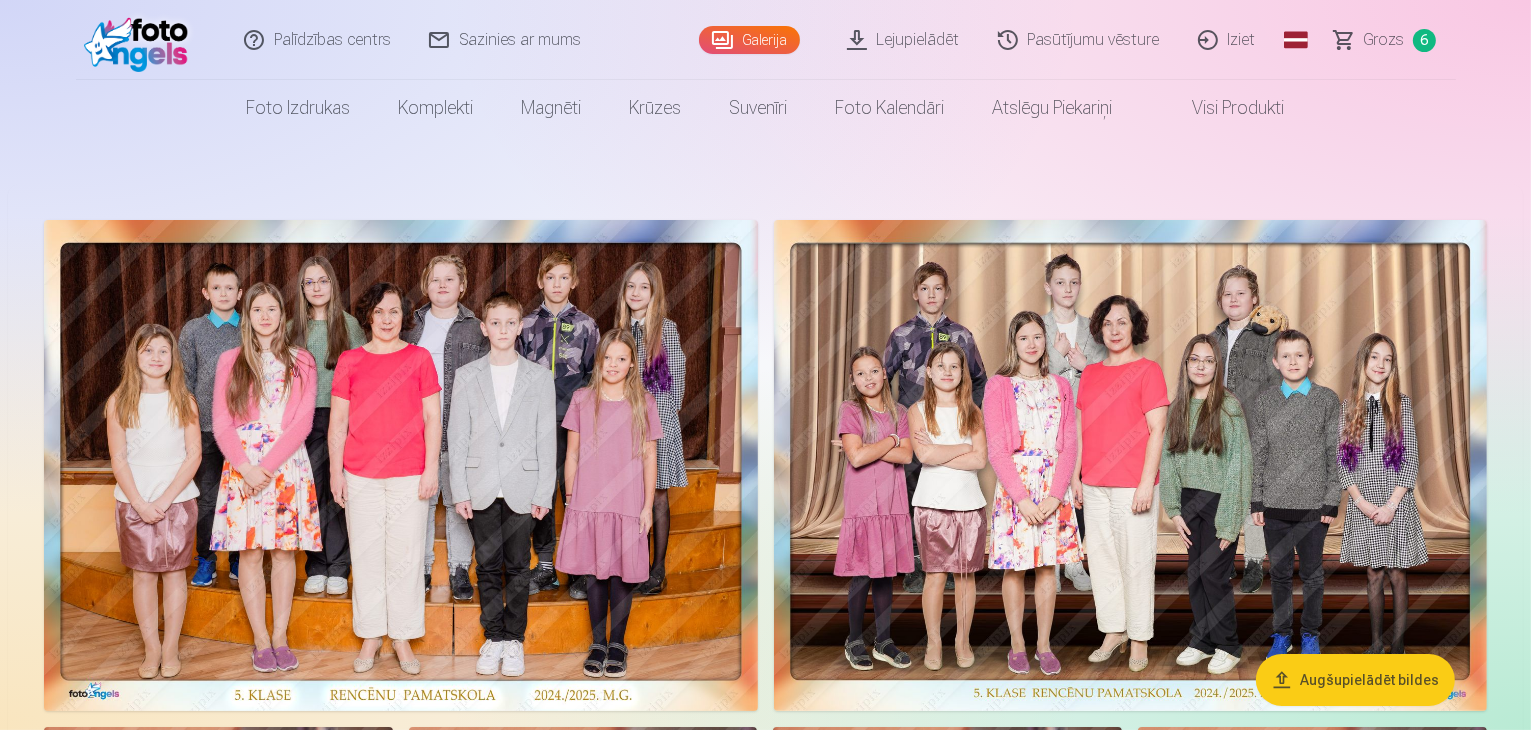 click on "Grozs" at bounding box center [1384, 40] 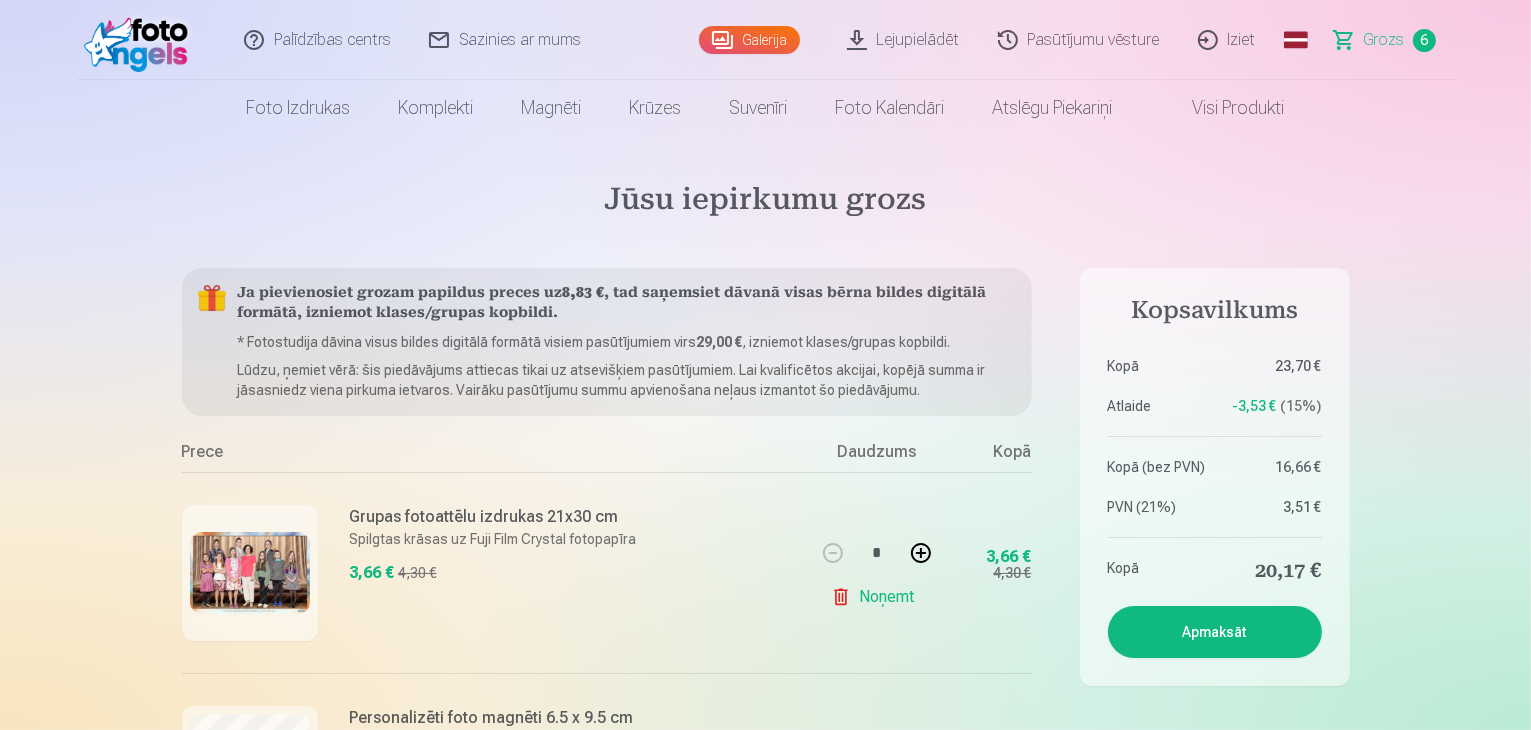 click on "Apmaksāt" at bounding box center (1215, 632) 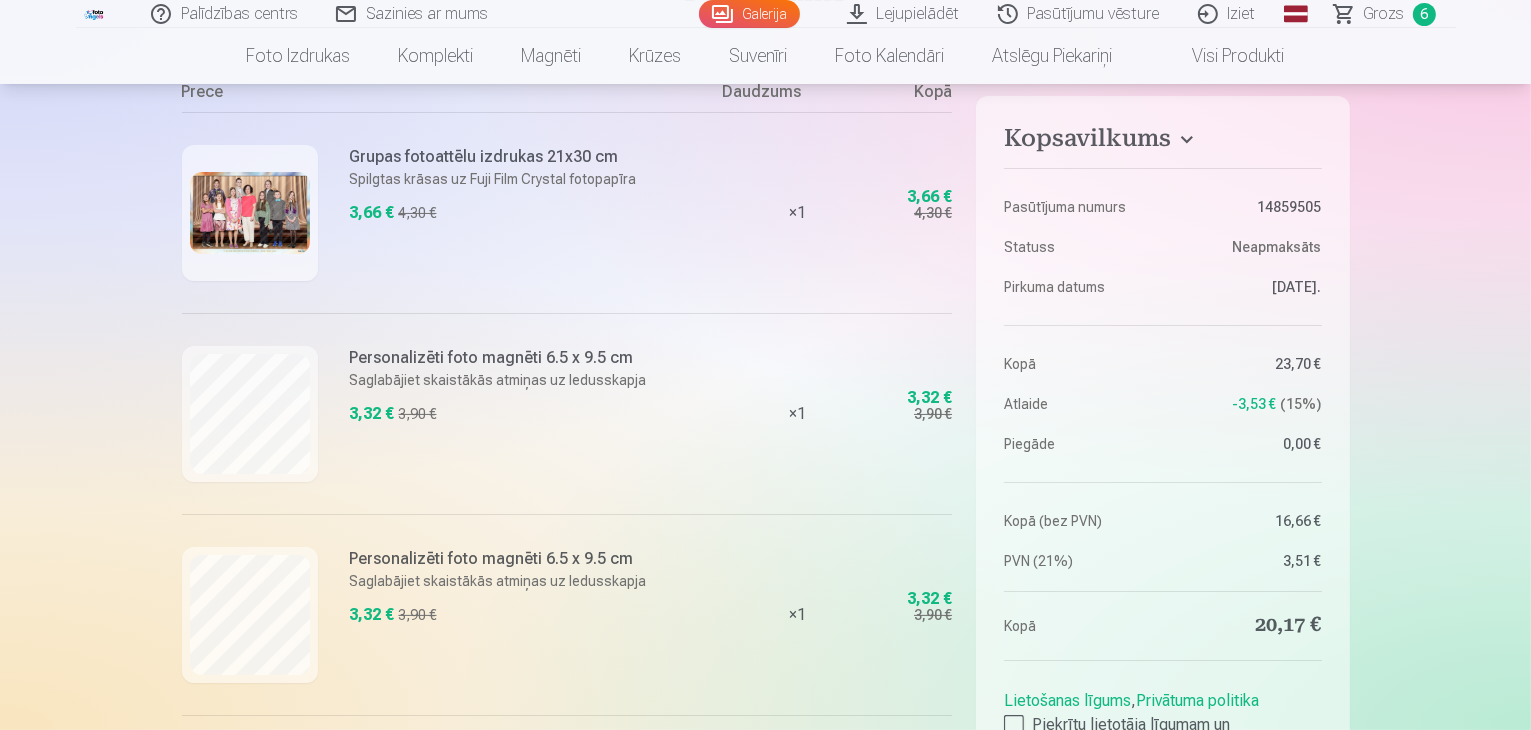 scroll, scrollTop: 0, scrollLeft: 0, axis: both 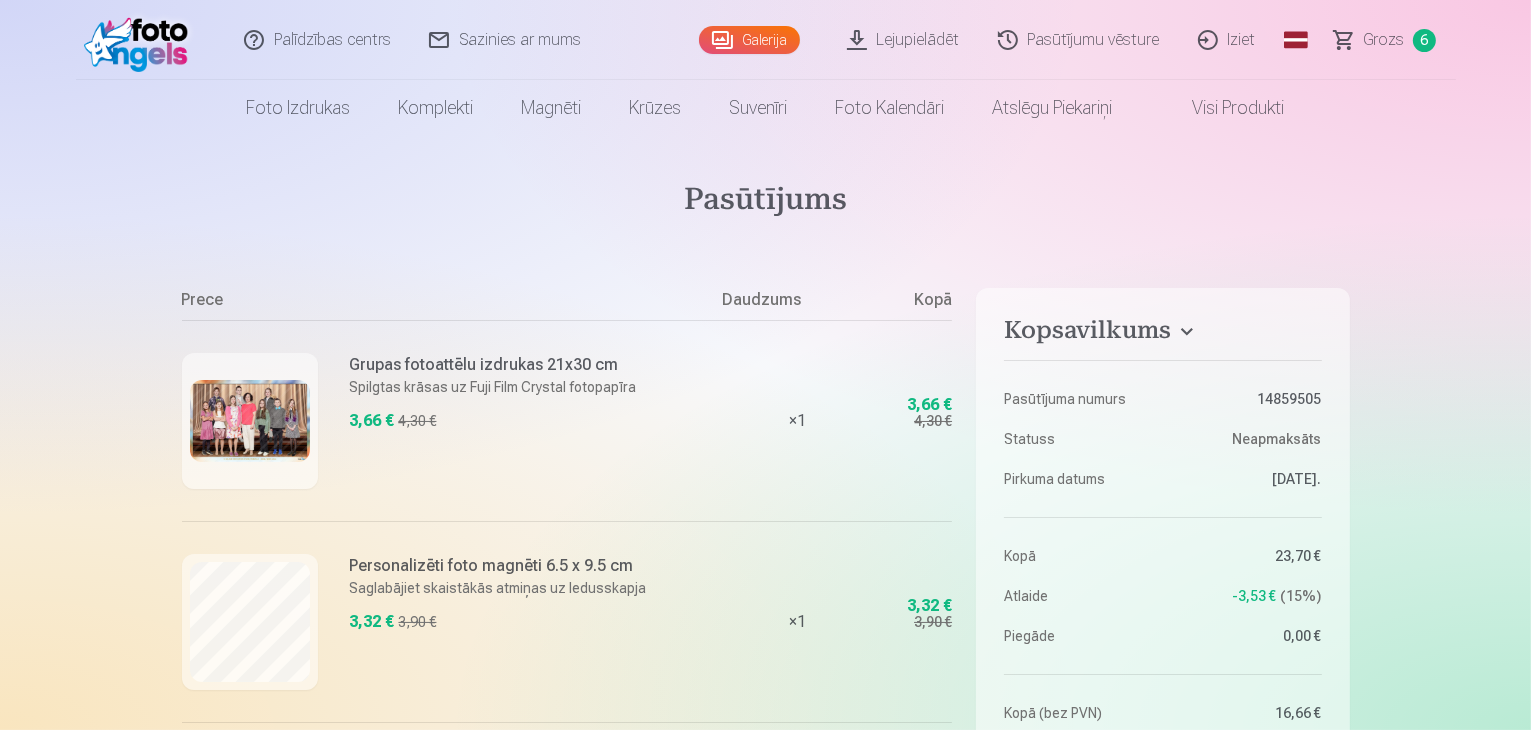 click on "Sazinies ar mums" at bounding box center (506, 40) 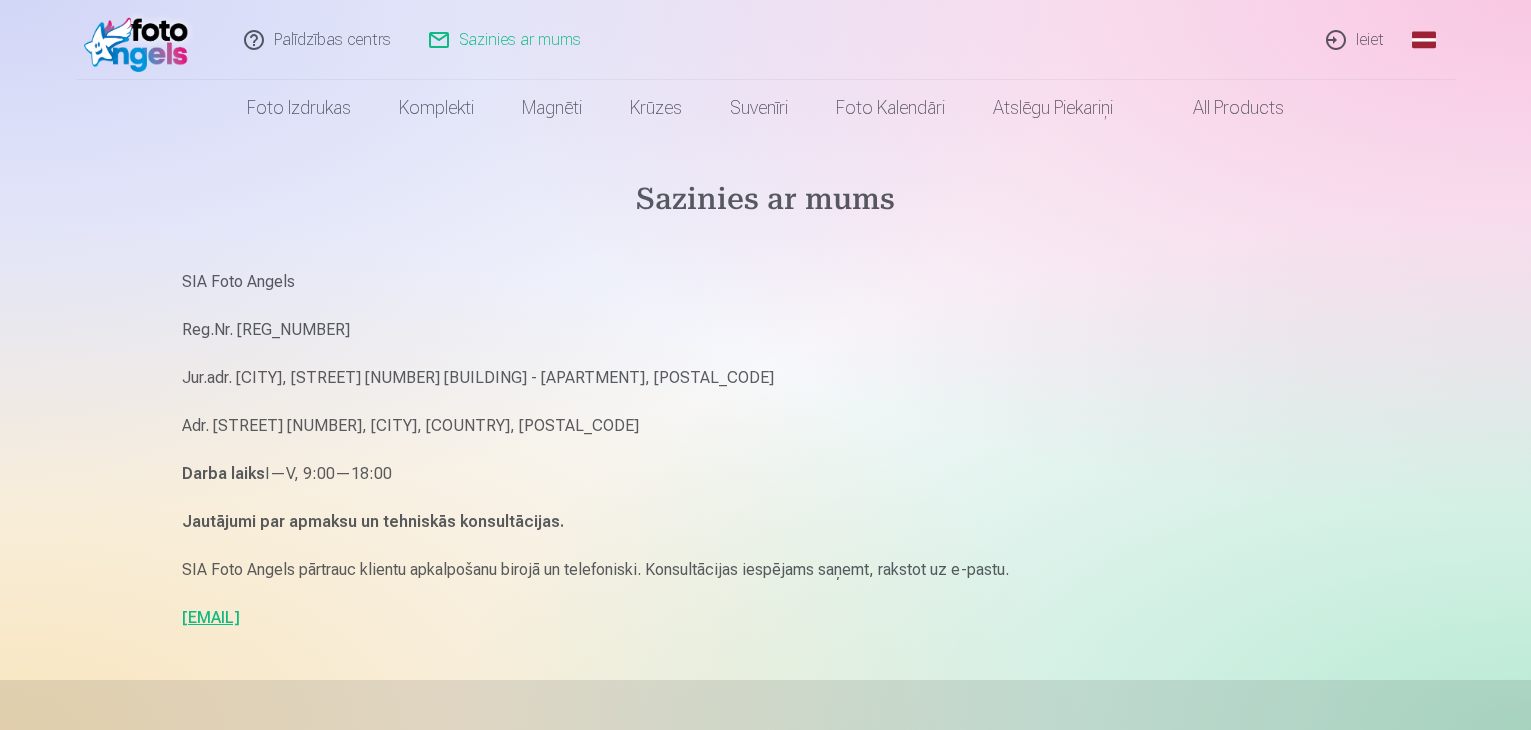 scroll, scrollTop: 0, scrollLeft: 0, axis: both 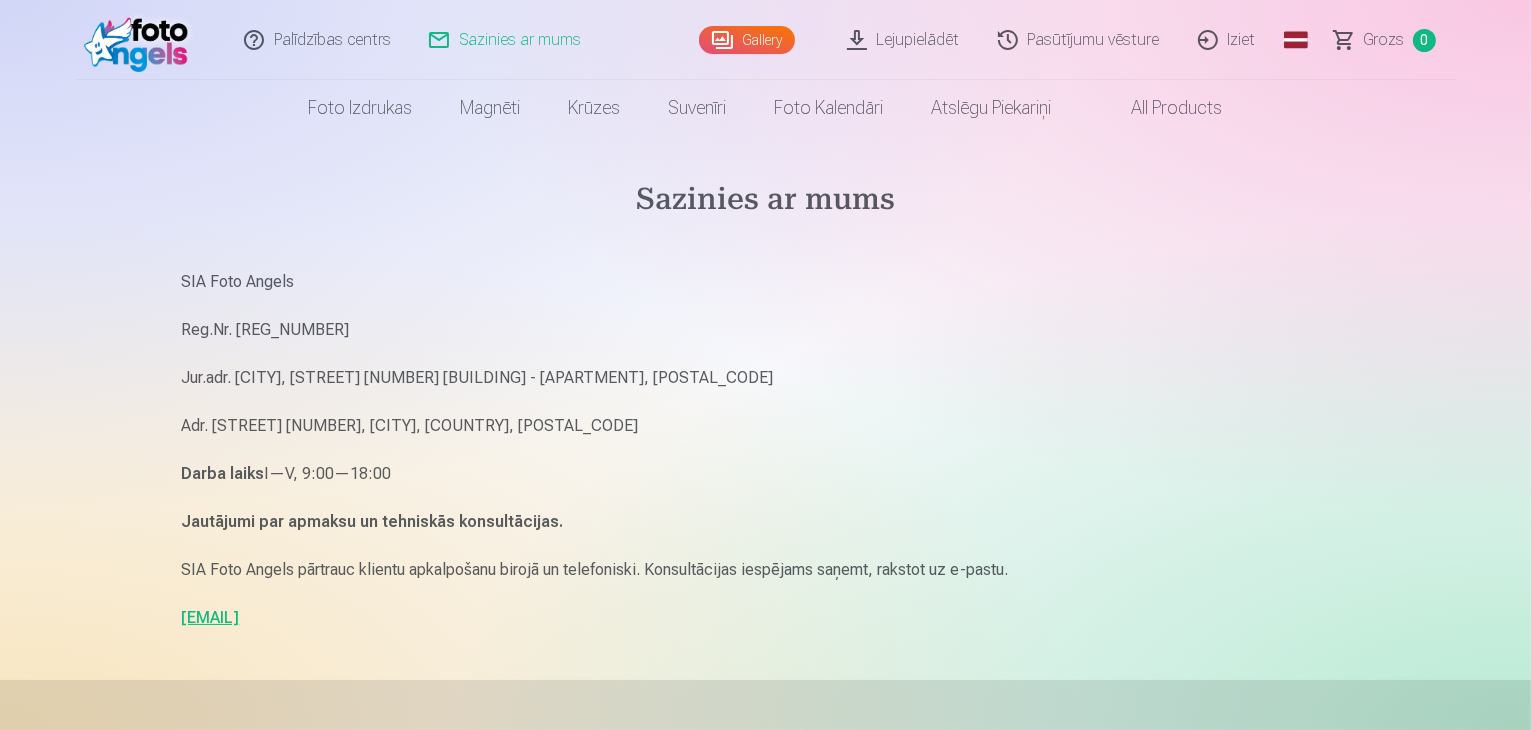 click on "Palīdzības centrs" at bounding box center (318, 40) 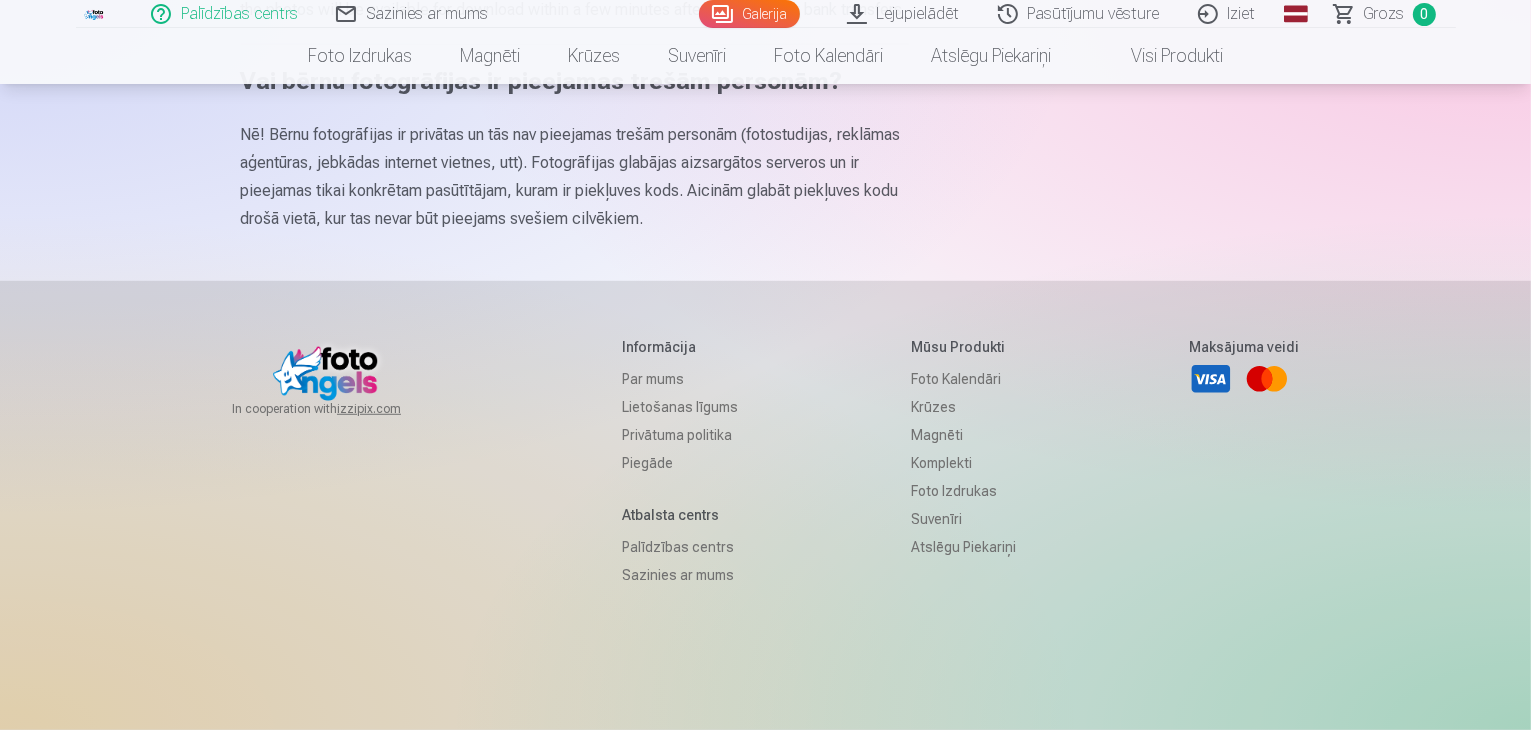 scroll, scrollTop: 1400, scrollLeft: 0, axis: vertical 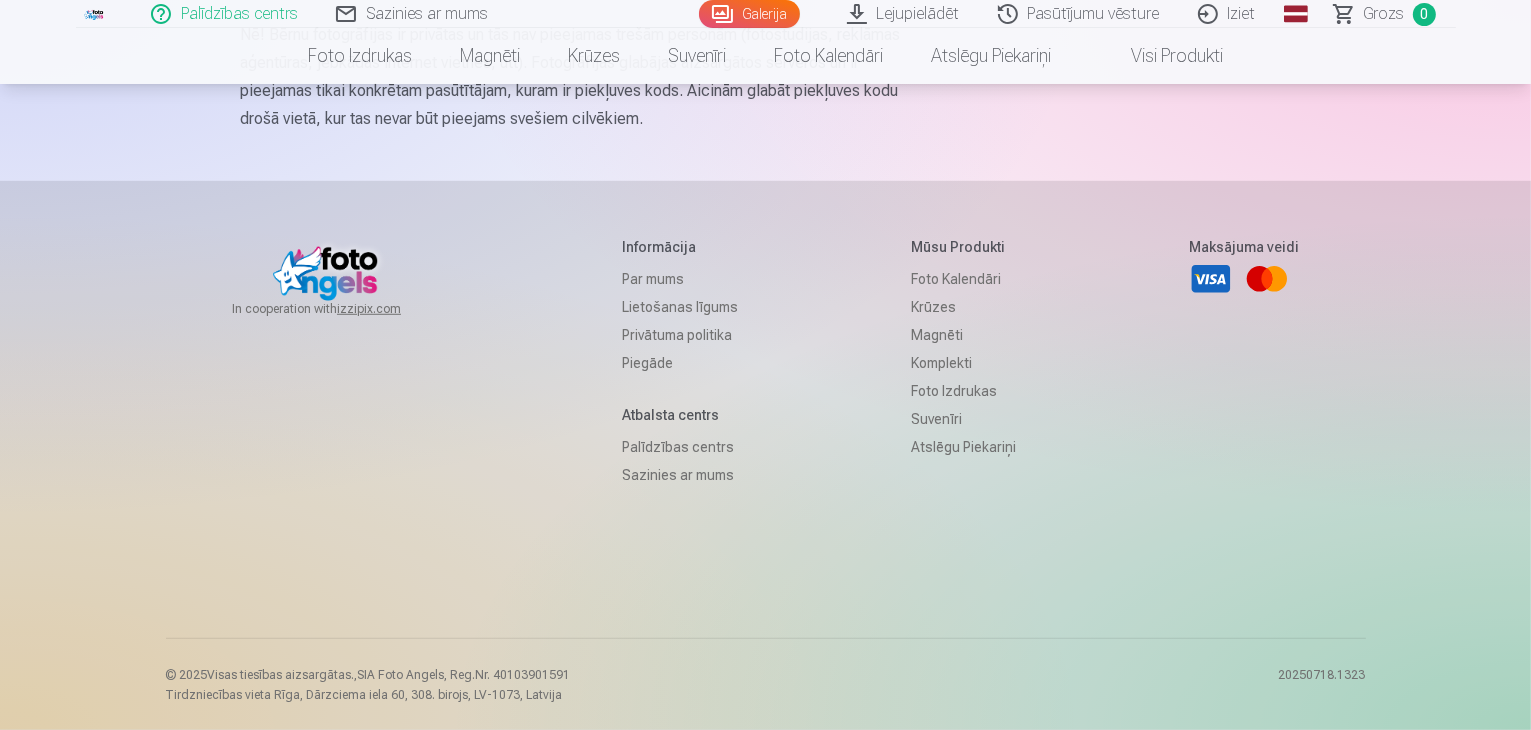 click on "Par mums" at bounding box center [680, 279] 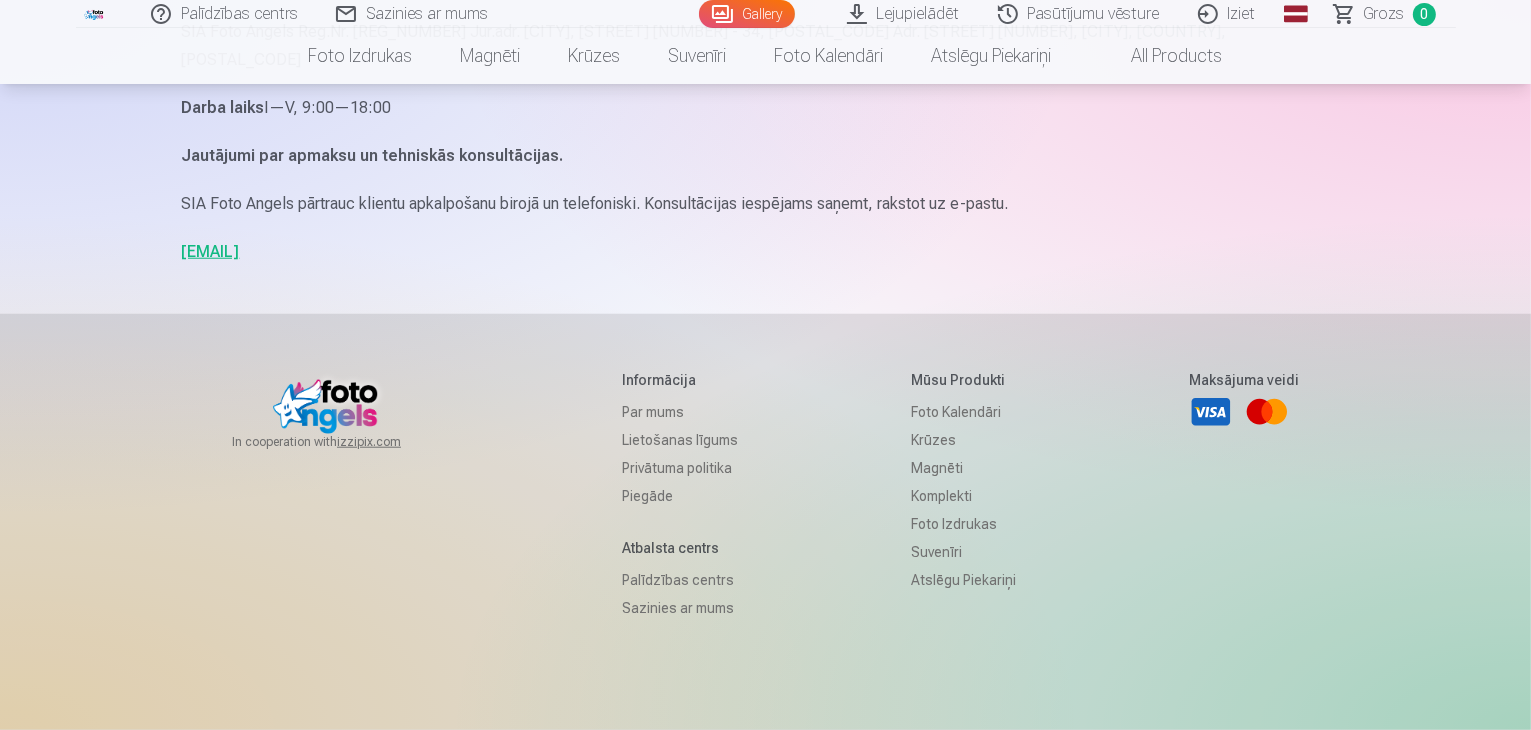 scroll, scrollTop: 1900, scrollLeft: 0, axis: vertical 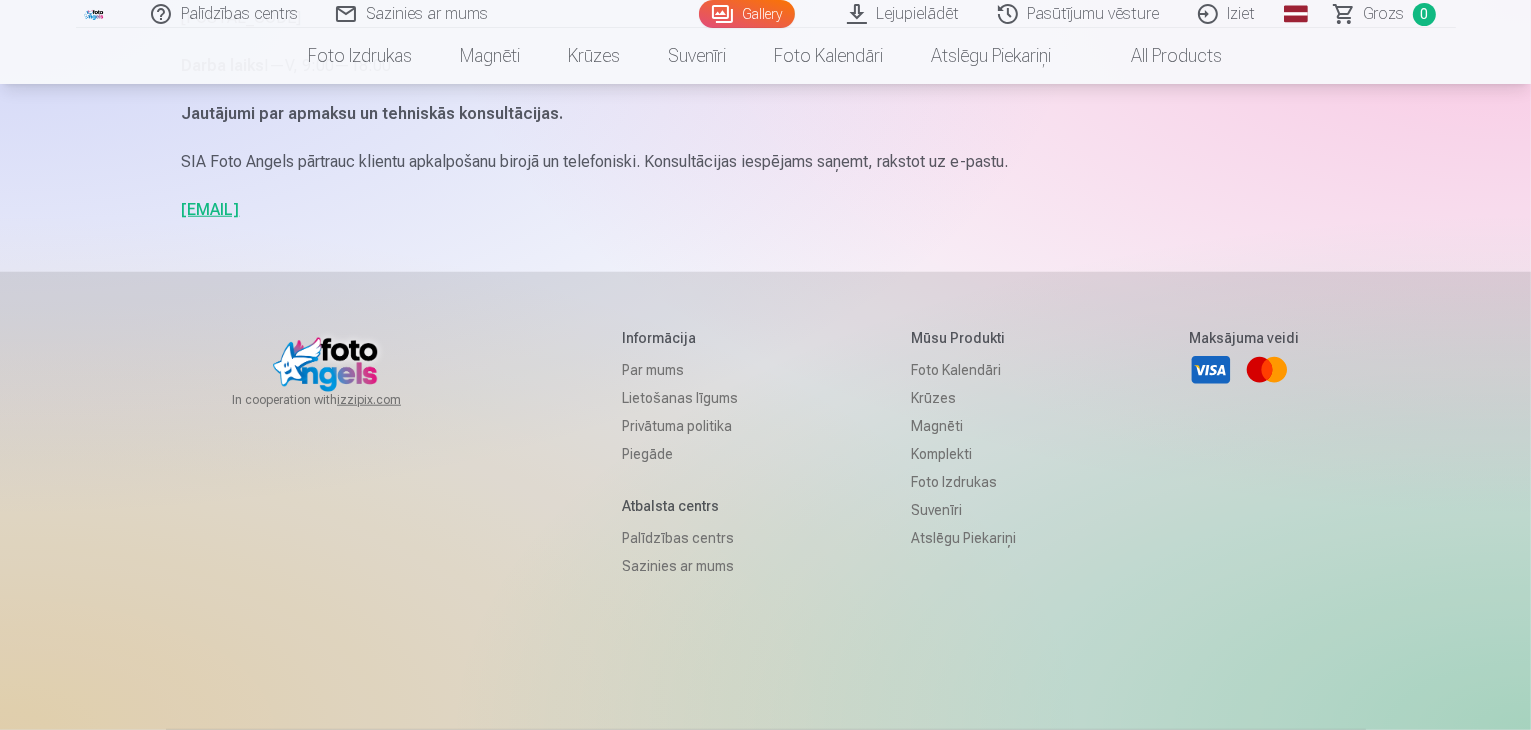 click on "Piegāde" at bounding box center [680, 454] 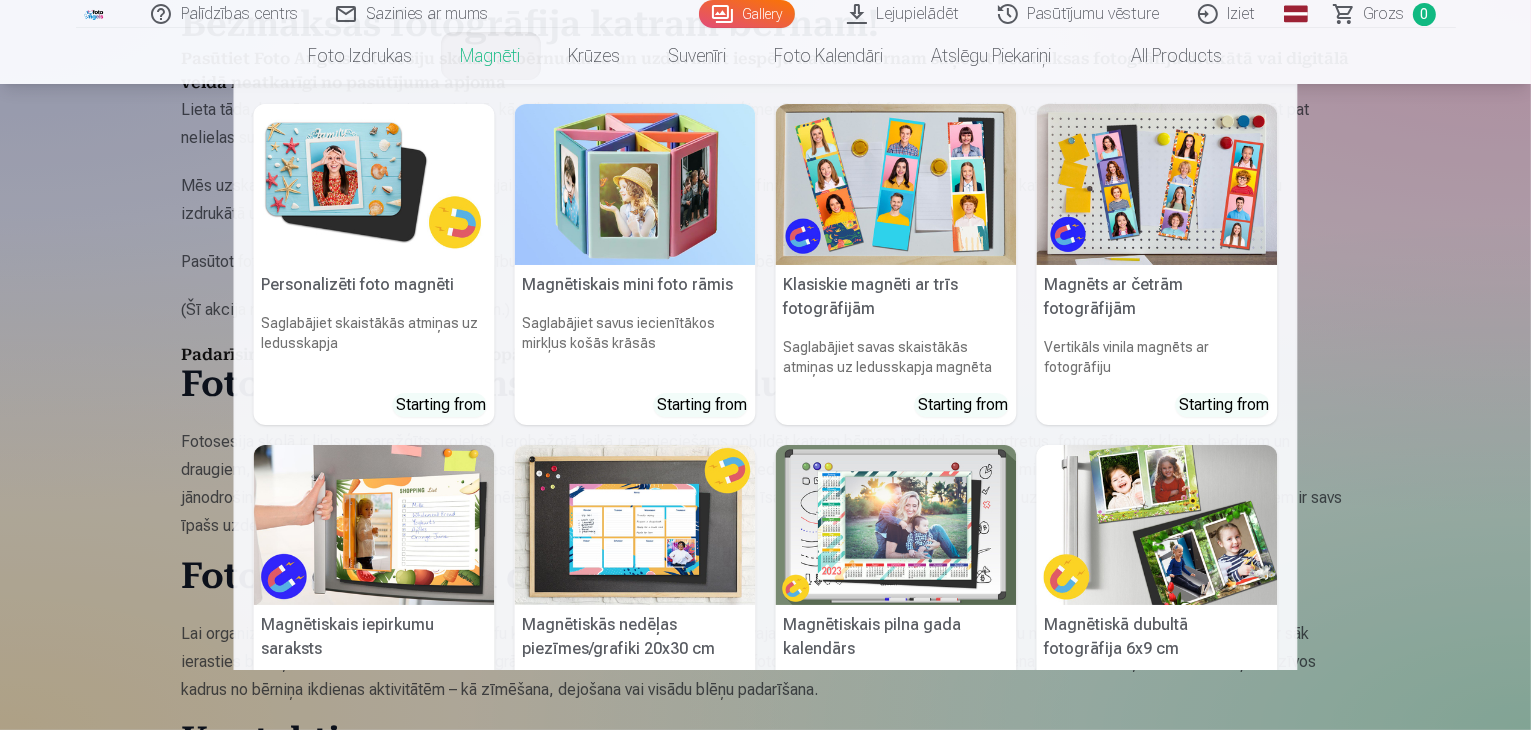 scroll, scrollTop: 1000, scrollLeft: 0, axis: vertical 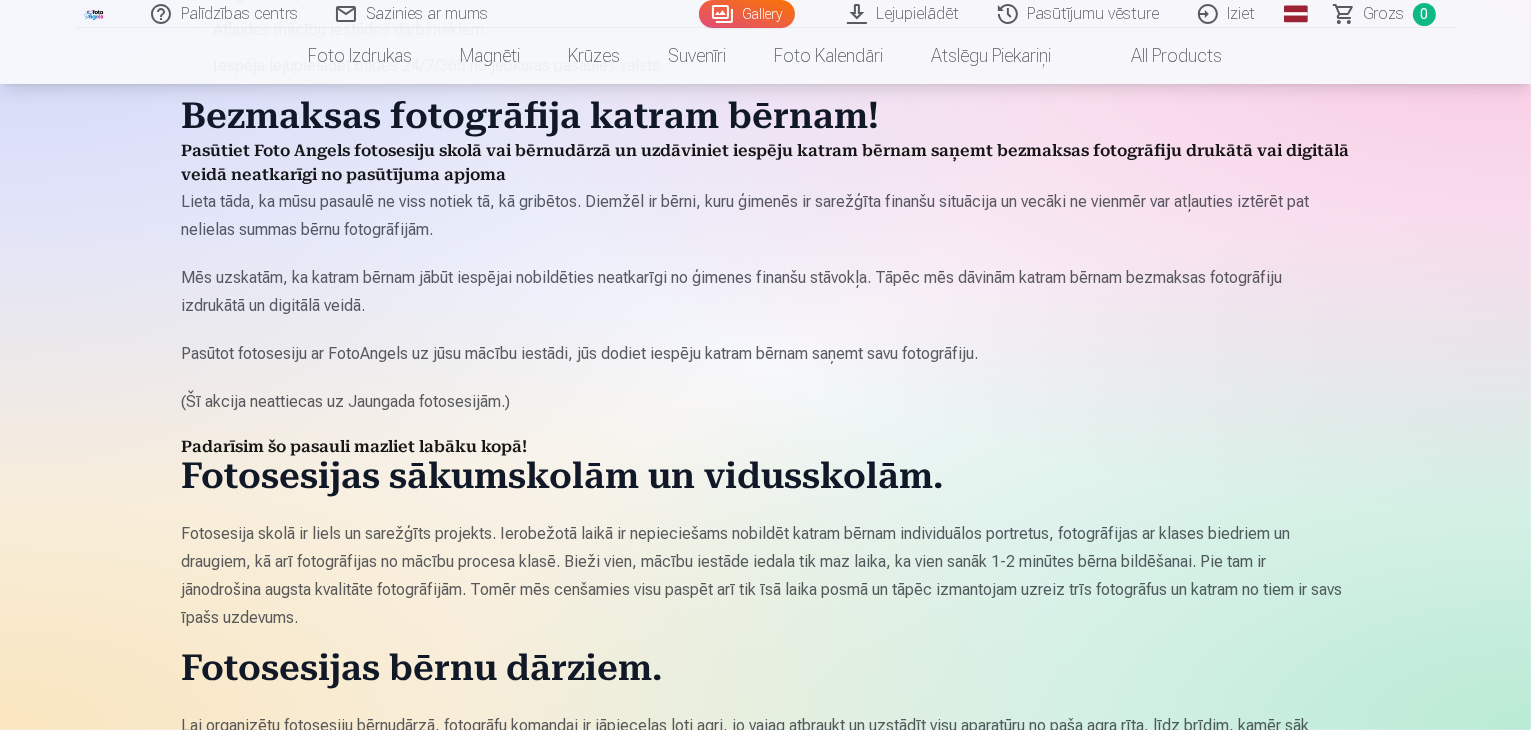 click on "Pasūtījumu vēsture" at bounding box center (1080, 14) 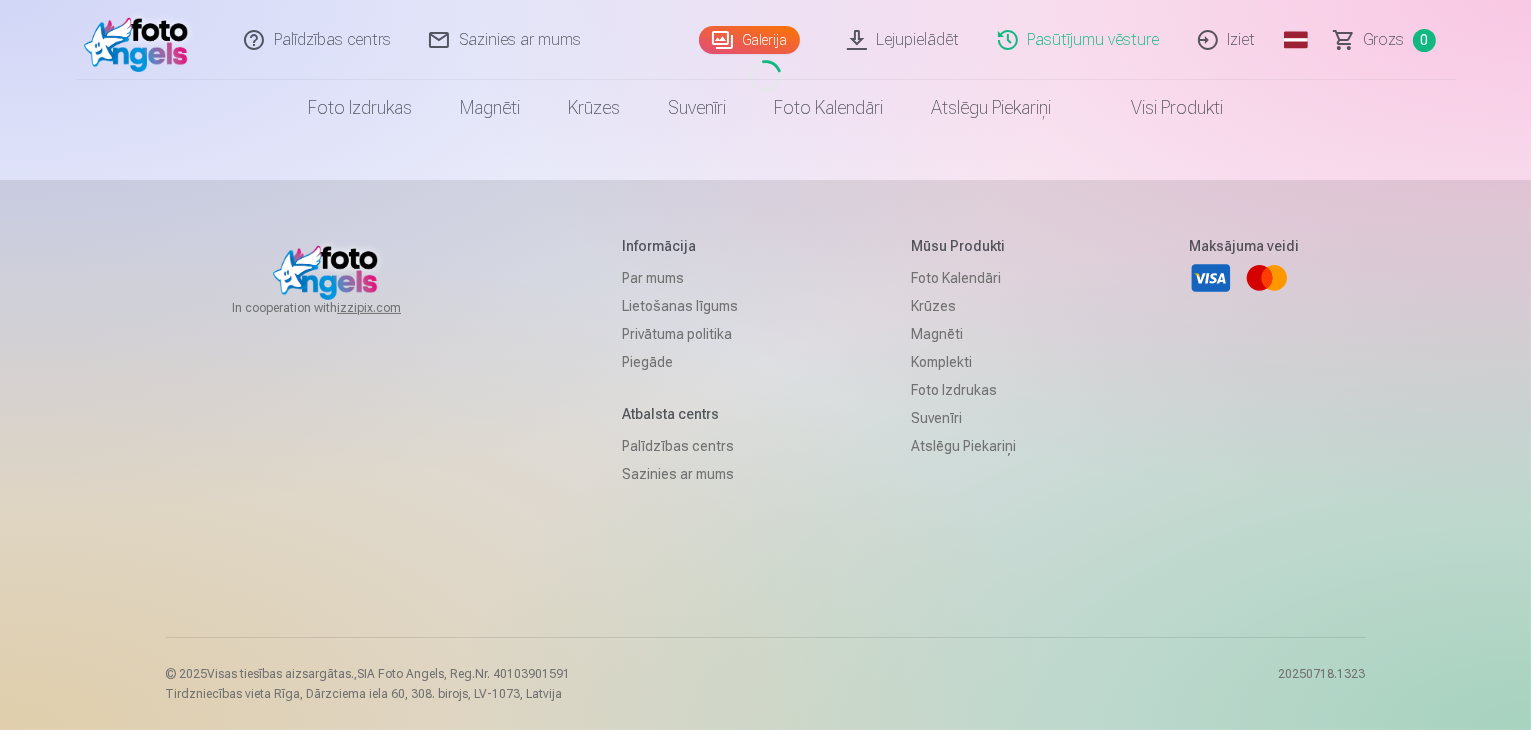 scroll, scrollTop: 0, scrollLeft: 0, axis: both 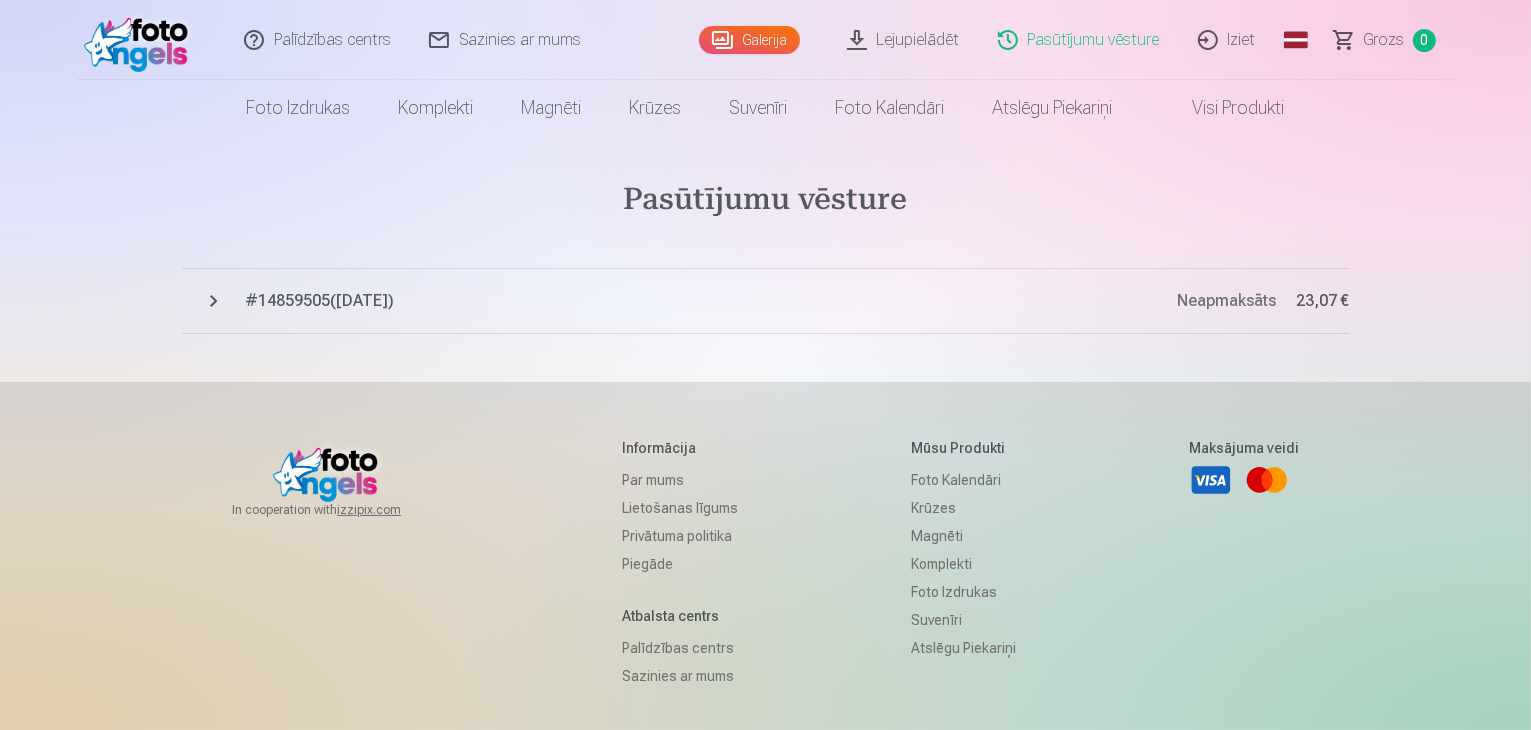 click on "# 14859505  ( 20.07.2025 )" at bounding box center (712, 301) 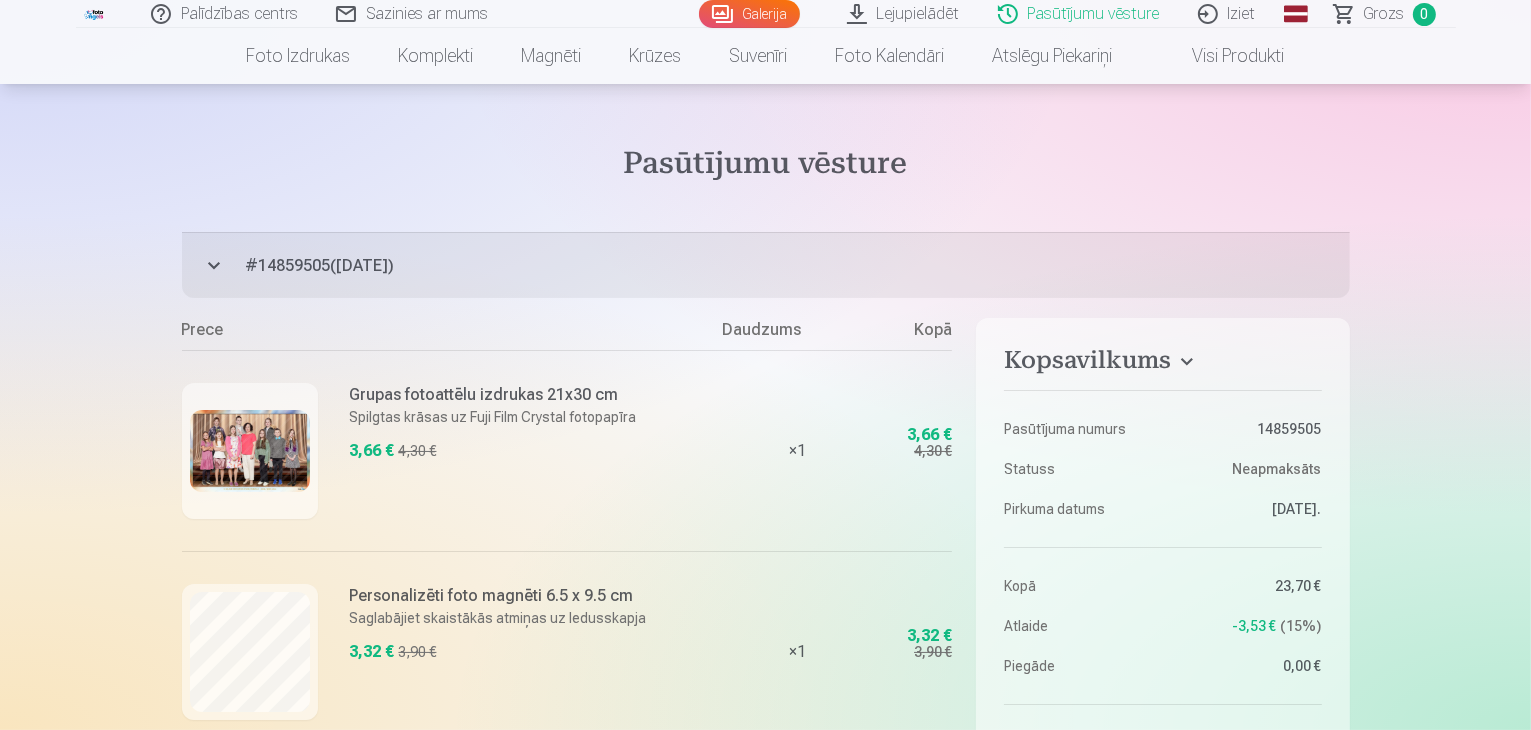 scroll, scrollTop: 0, scrollLeft: 0, axis: both 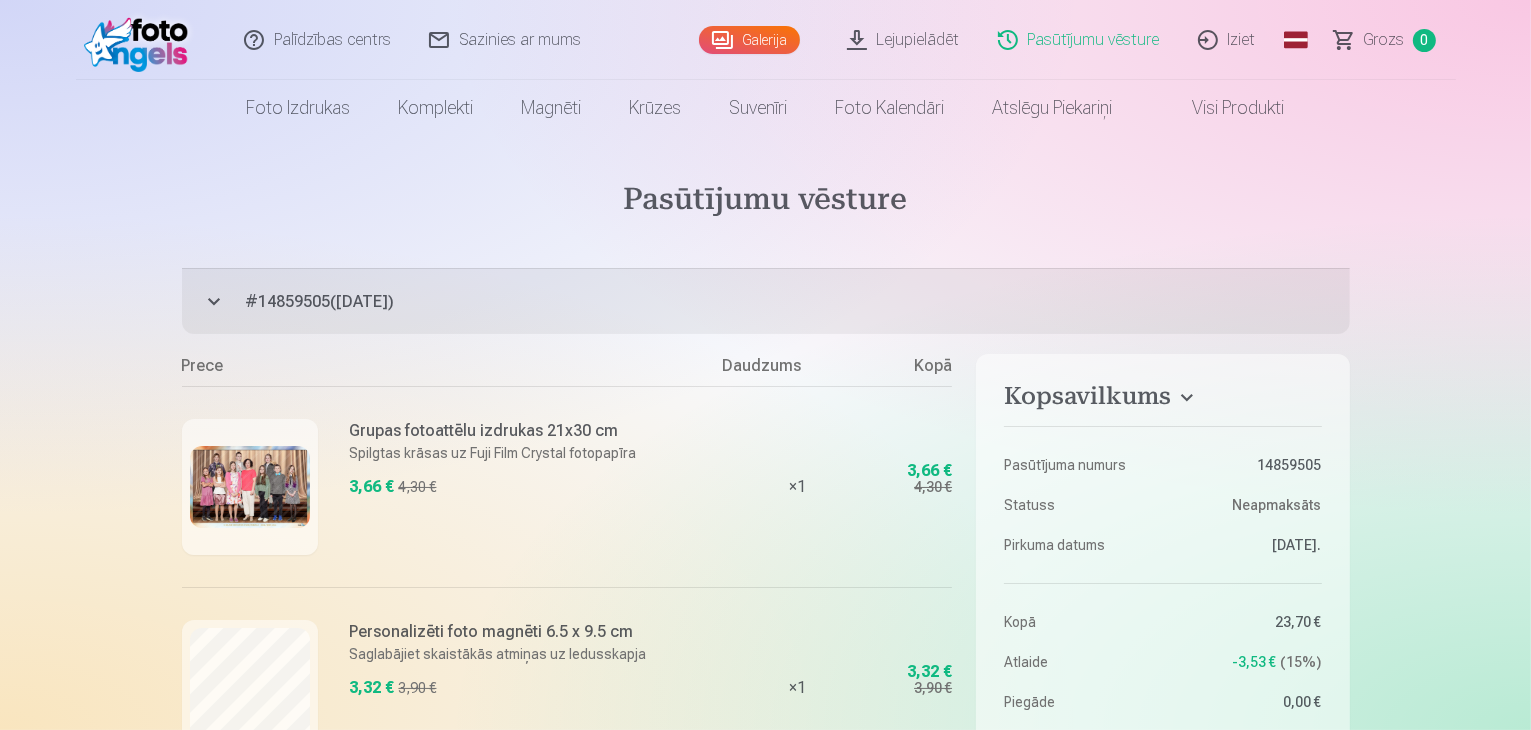 click on "Iziet" at bounding box center [1228, 40] 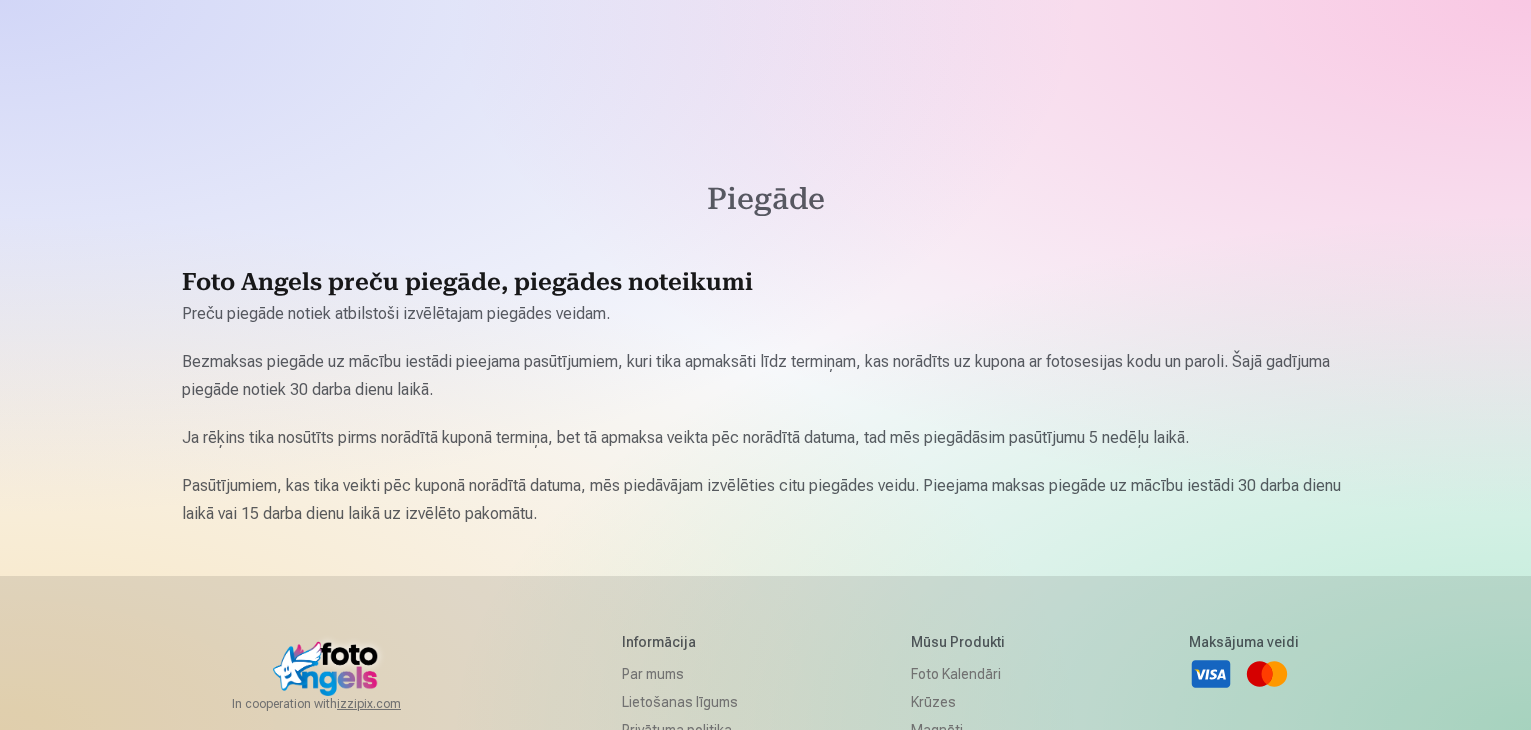scroll, scrollTop: 0, scrollLeft: 0, axis: both 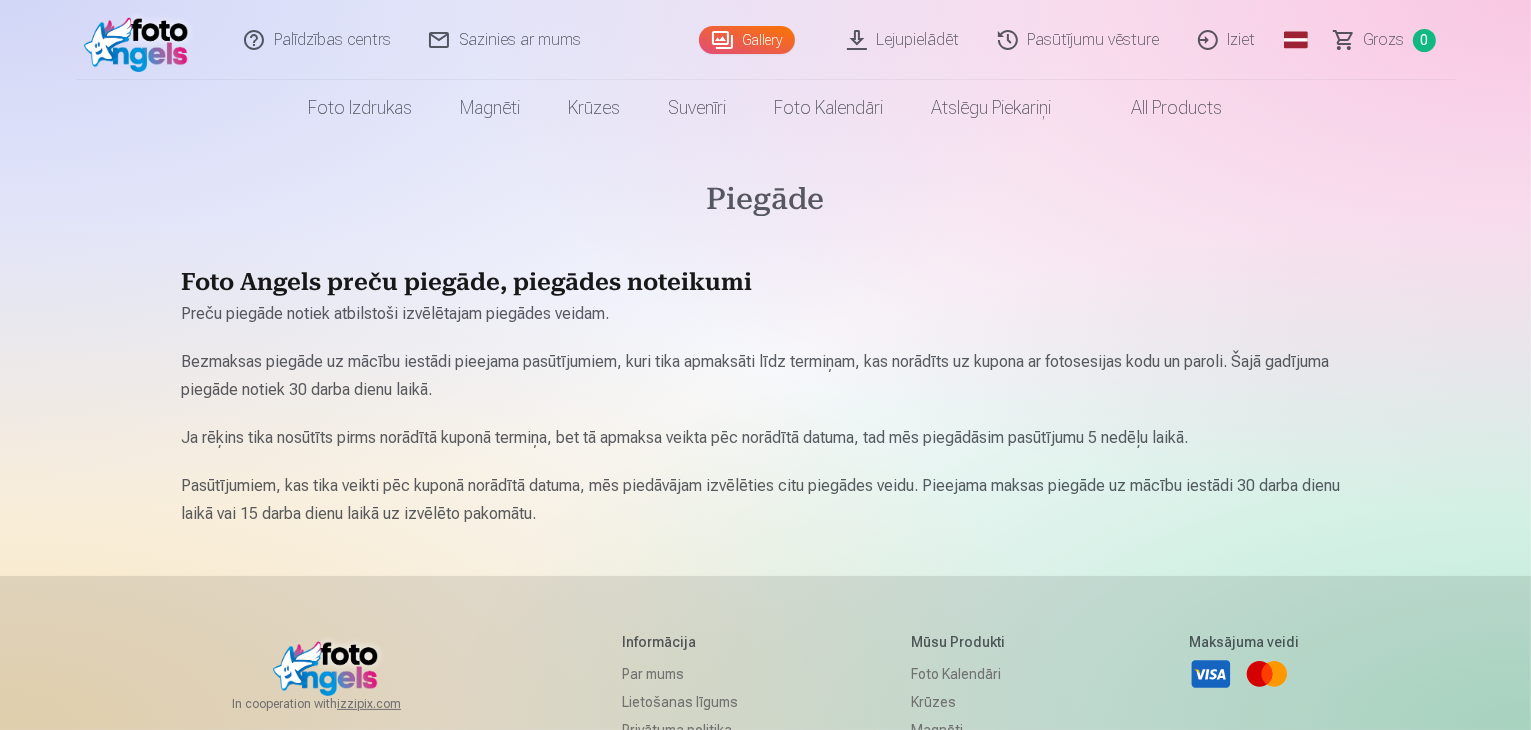 click on "Palīdzības centrs" at bounding box center [318, 40] 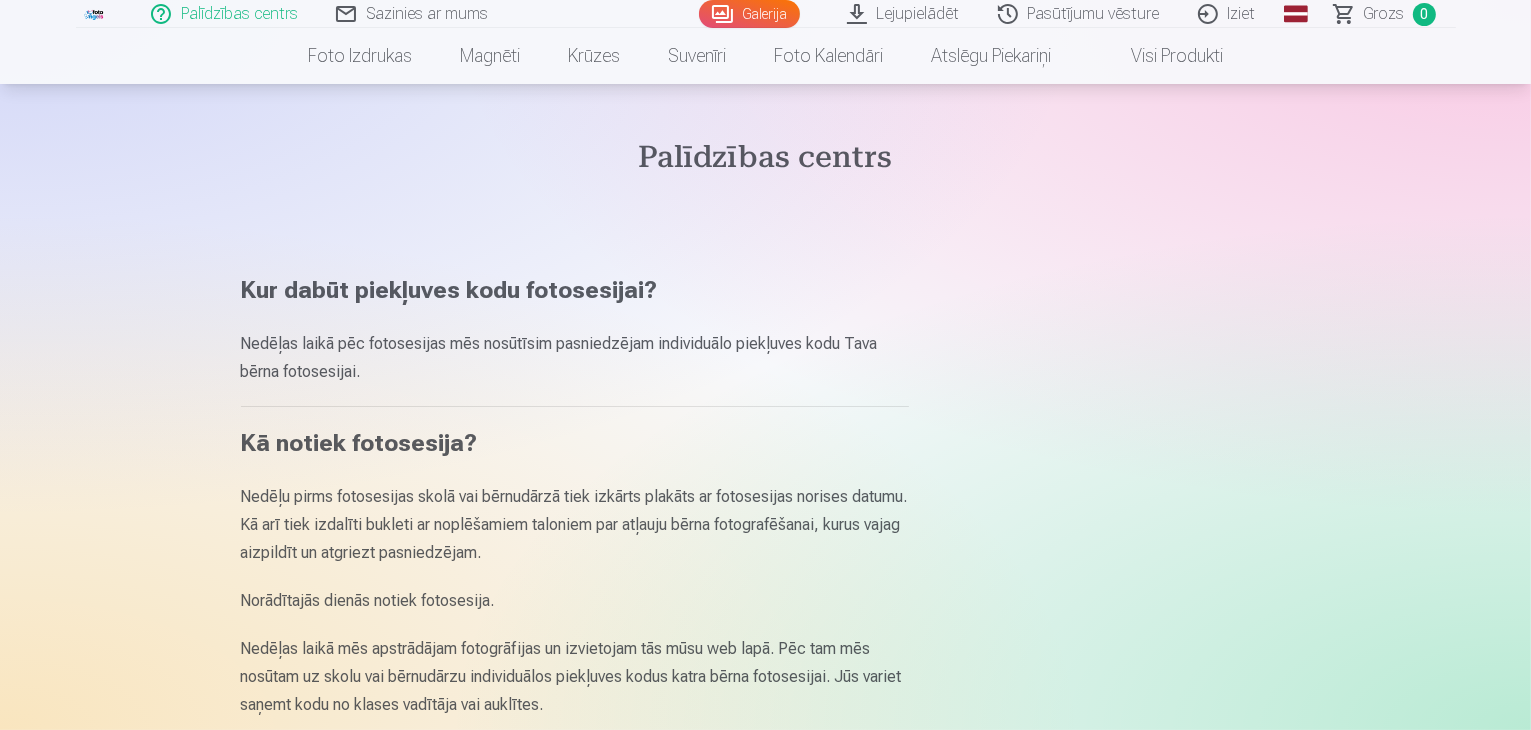 scroll, scrollTop: 0, scrollLeft: 0, axis: both 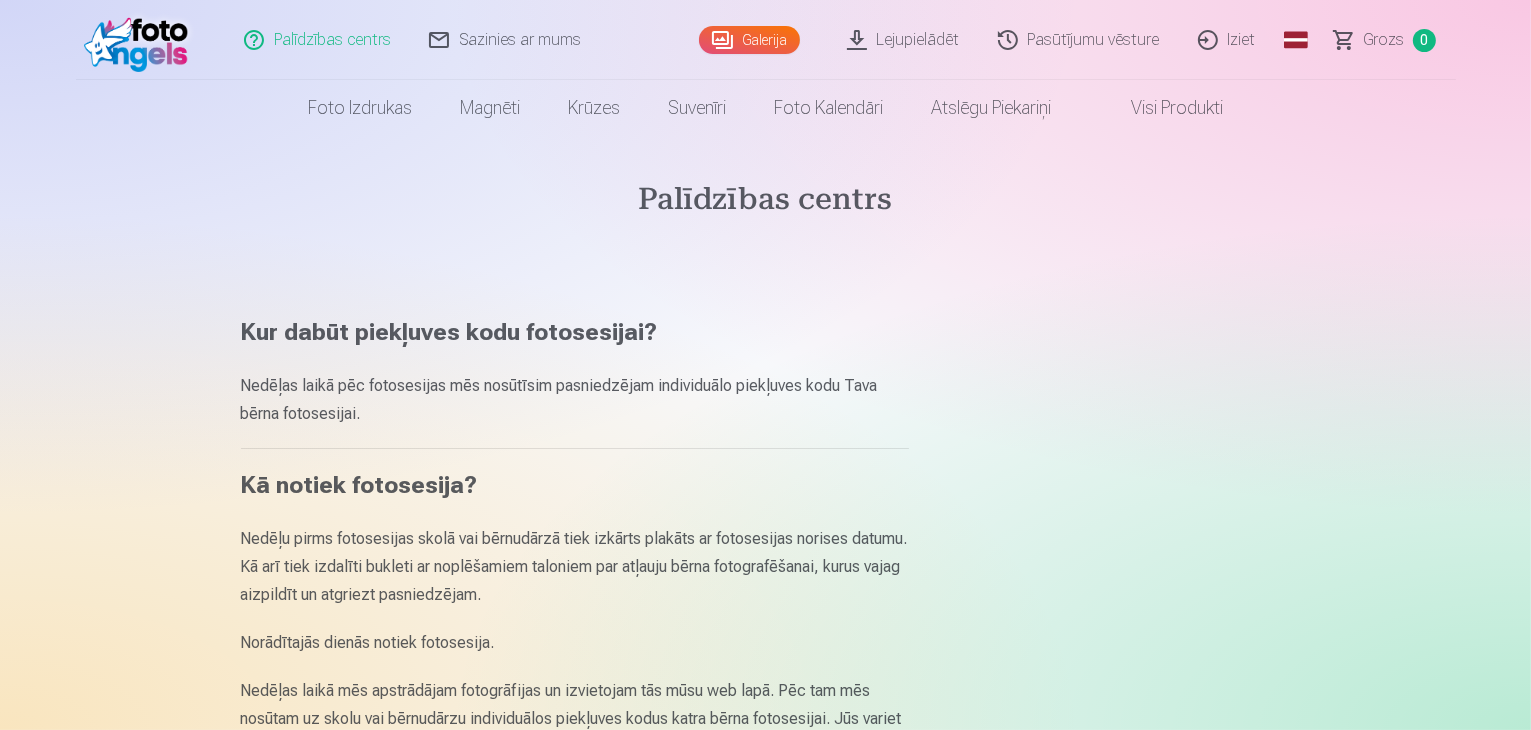 click on "Lejupielādēt" at bounding box center (904, 40) 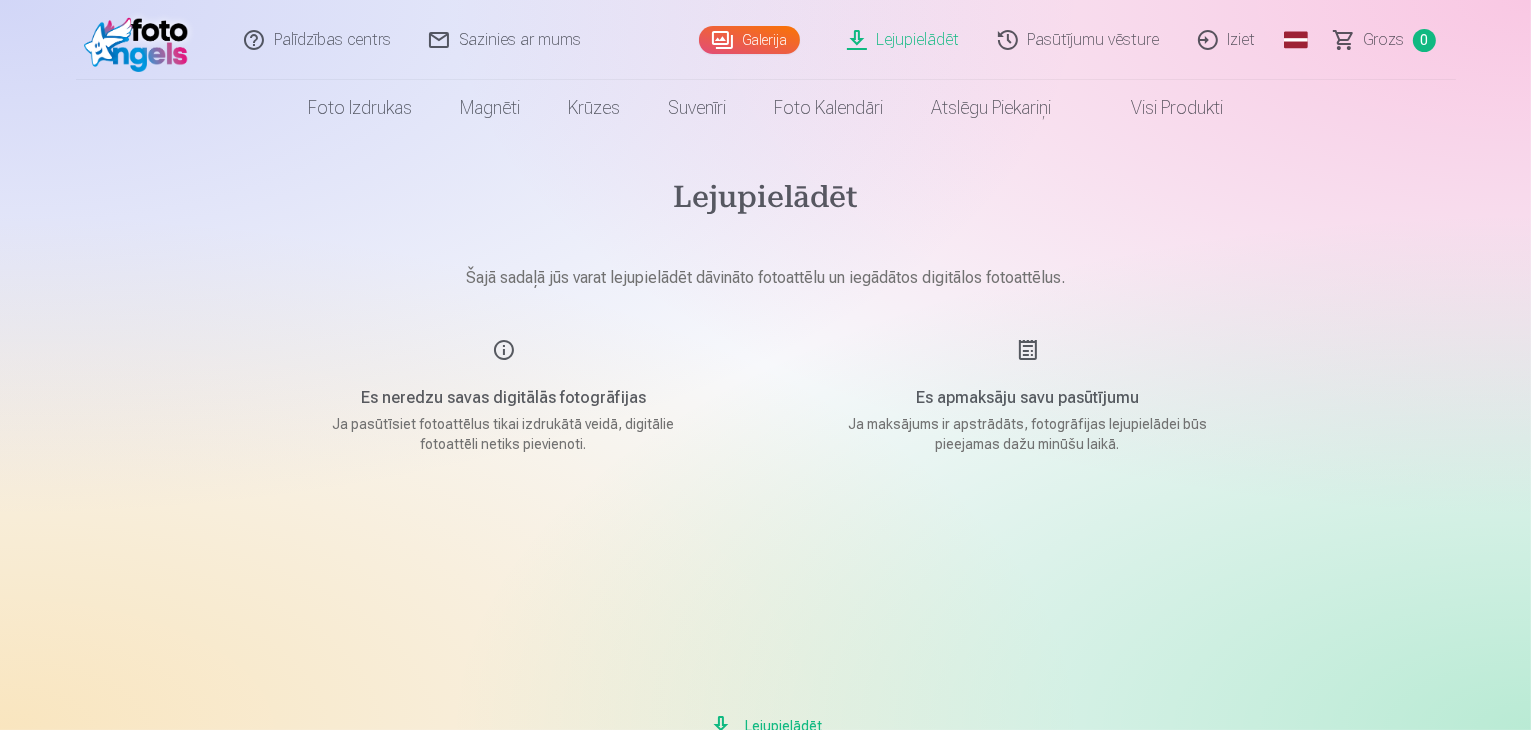 scroll, scrollTop: 0, scrollLeft: 0, axis: both 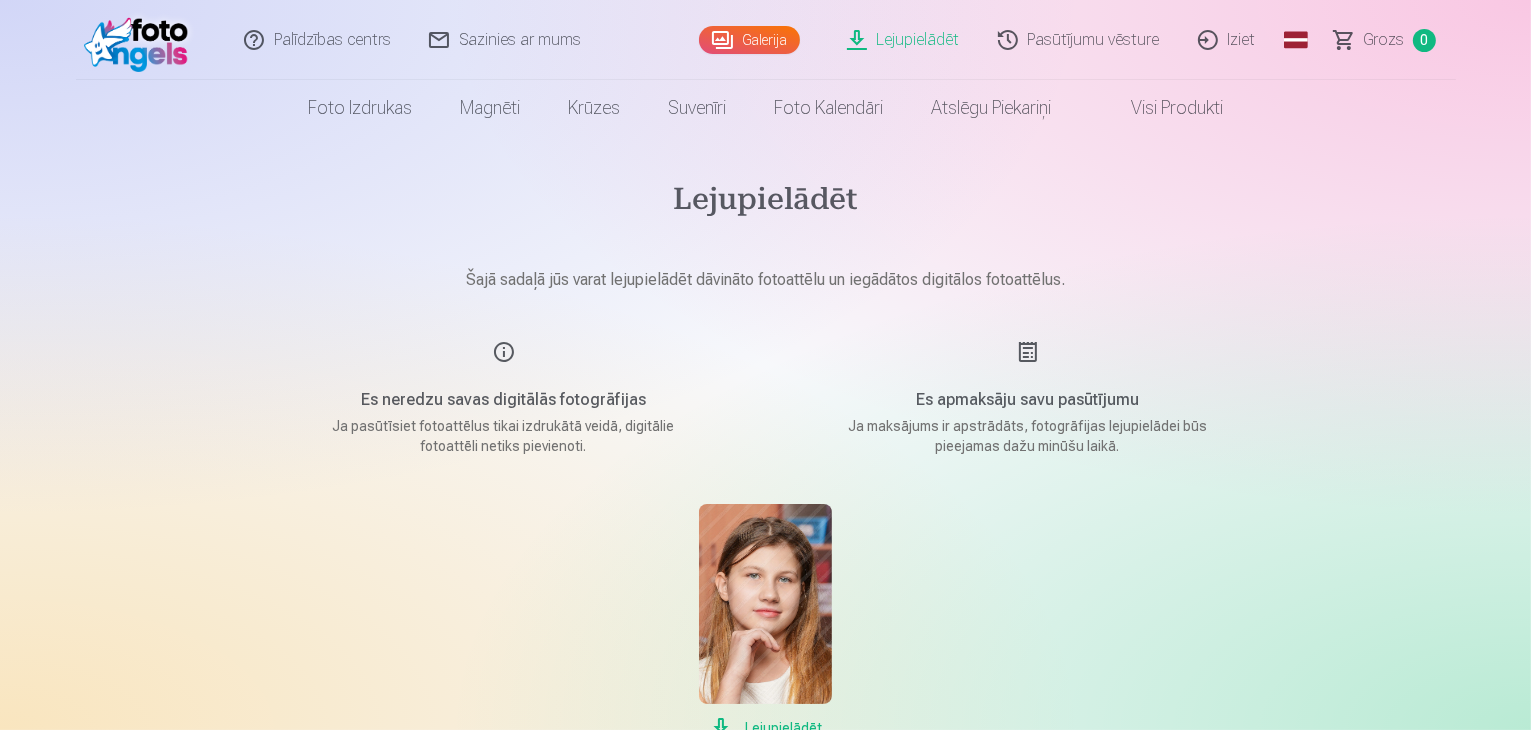 click on "Pasūtījumu vēsture" at bounding box center [1080, 40] 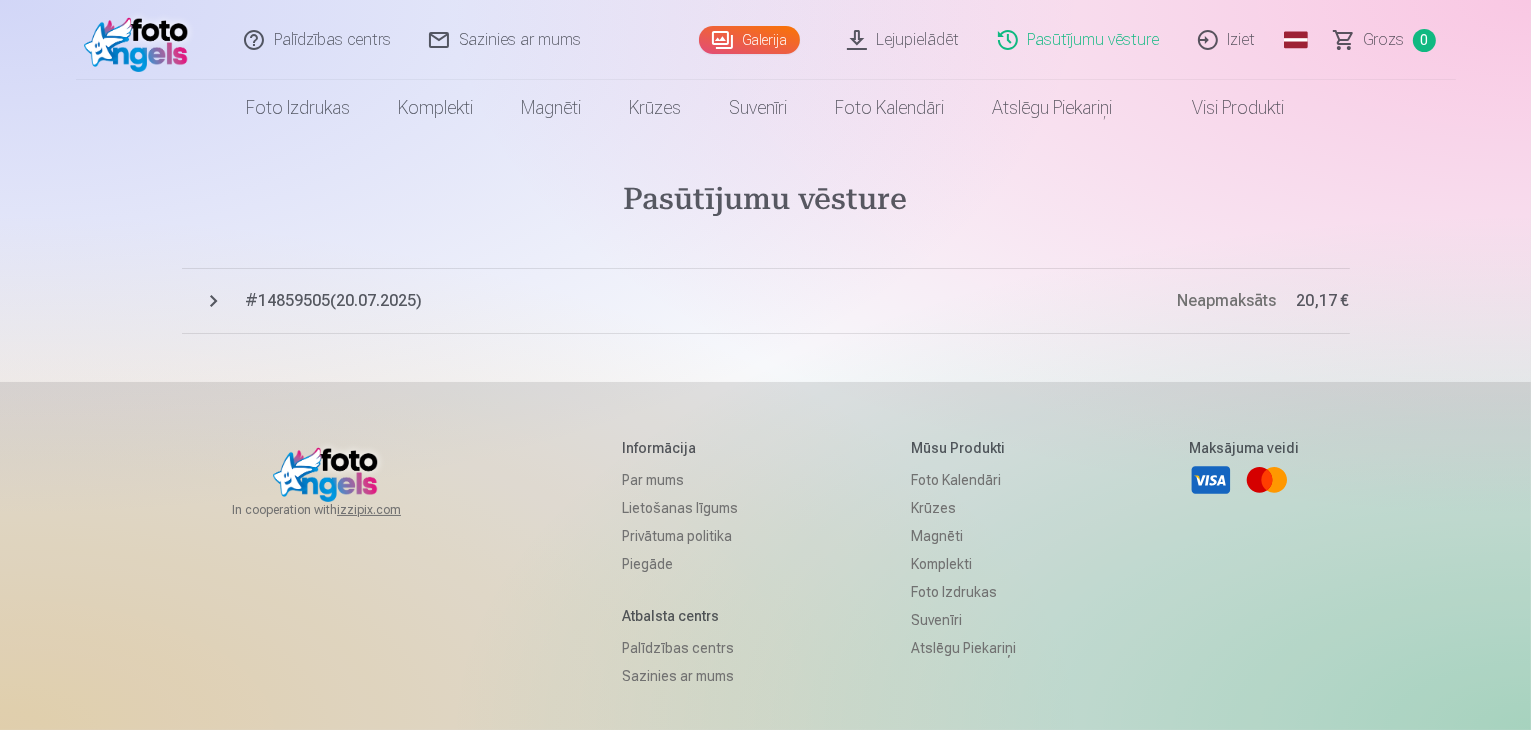 click on "Neapmaksāts" at bounding box center [1227, 300] 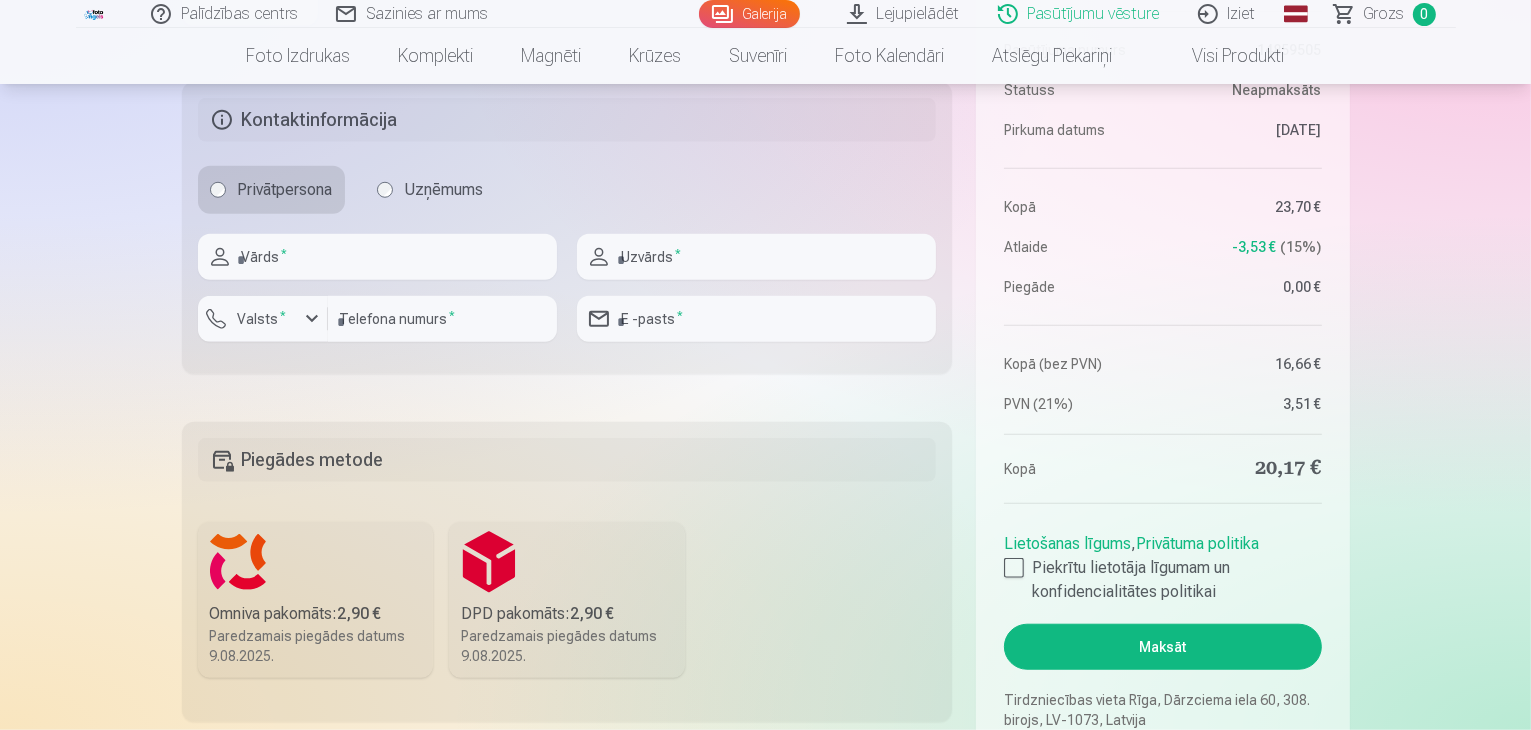 scroll, scrollTop: 1500, scrollLeft: 0, axis: vertical 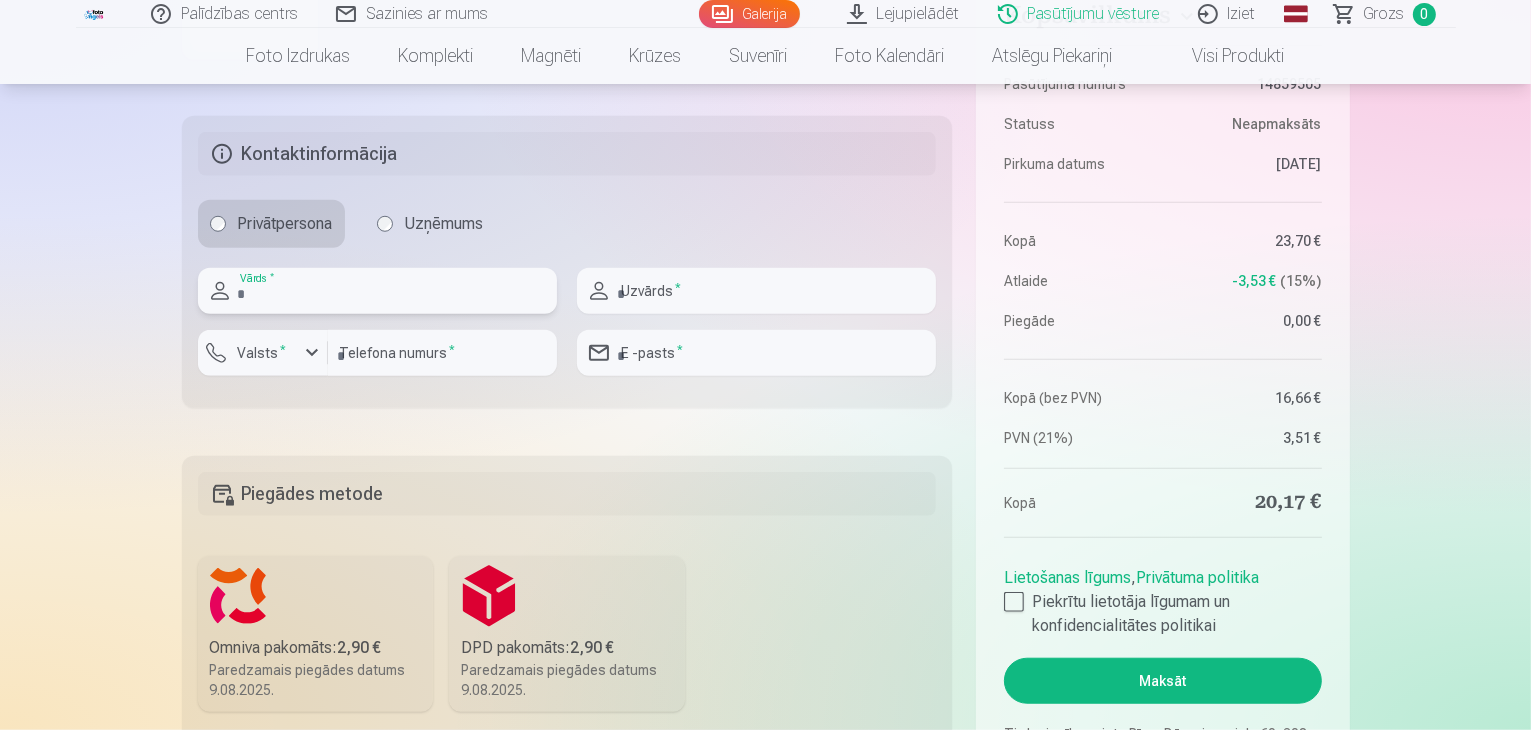 click at bounding box center (377, 291) 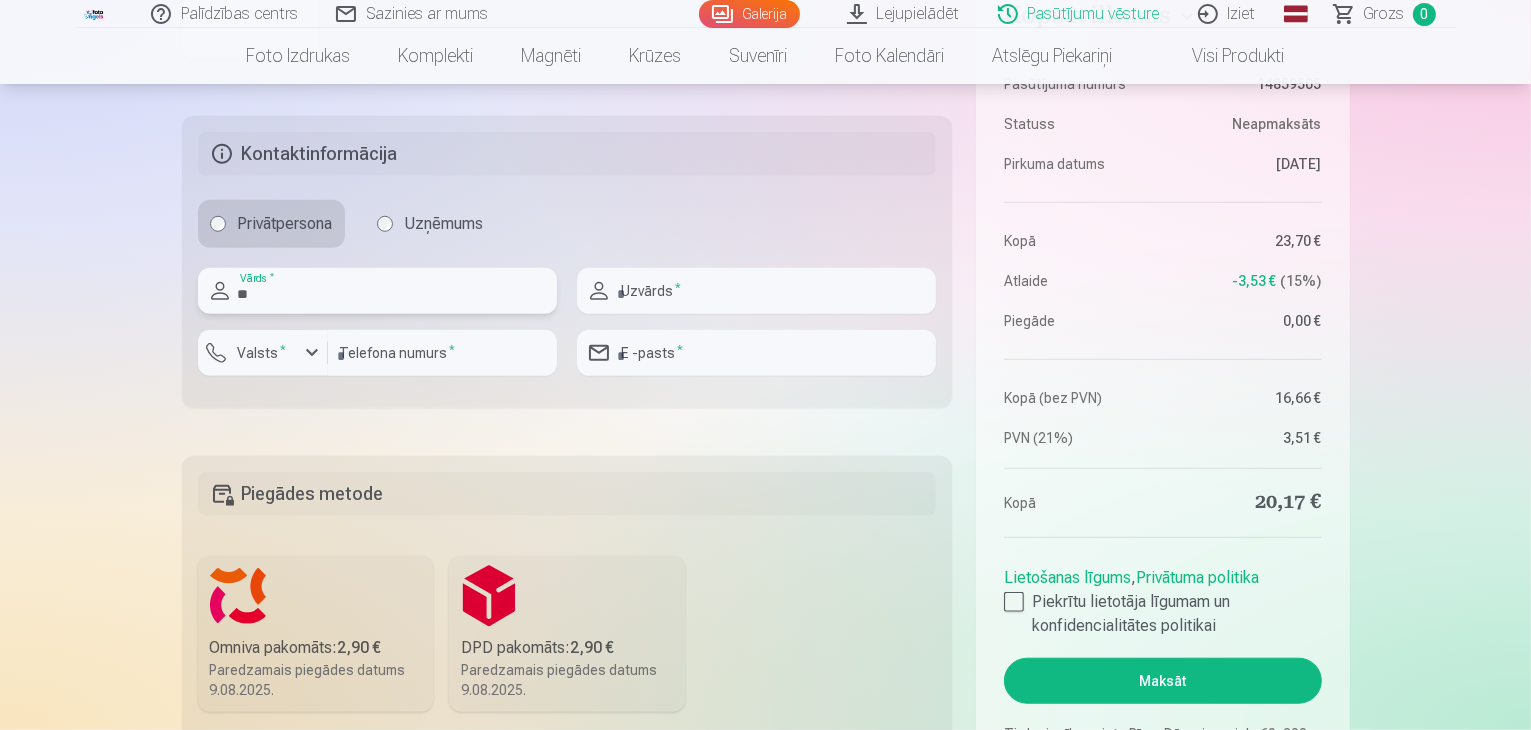 type on "*" 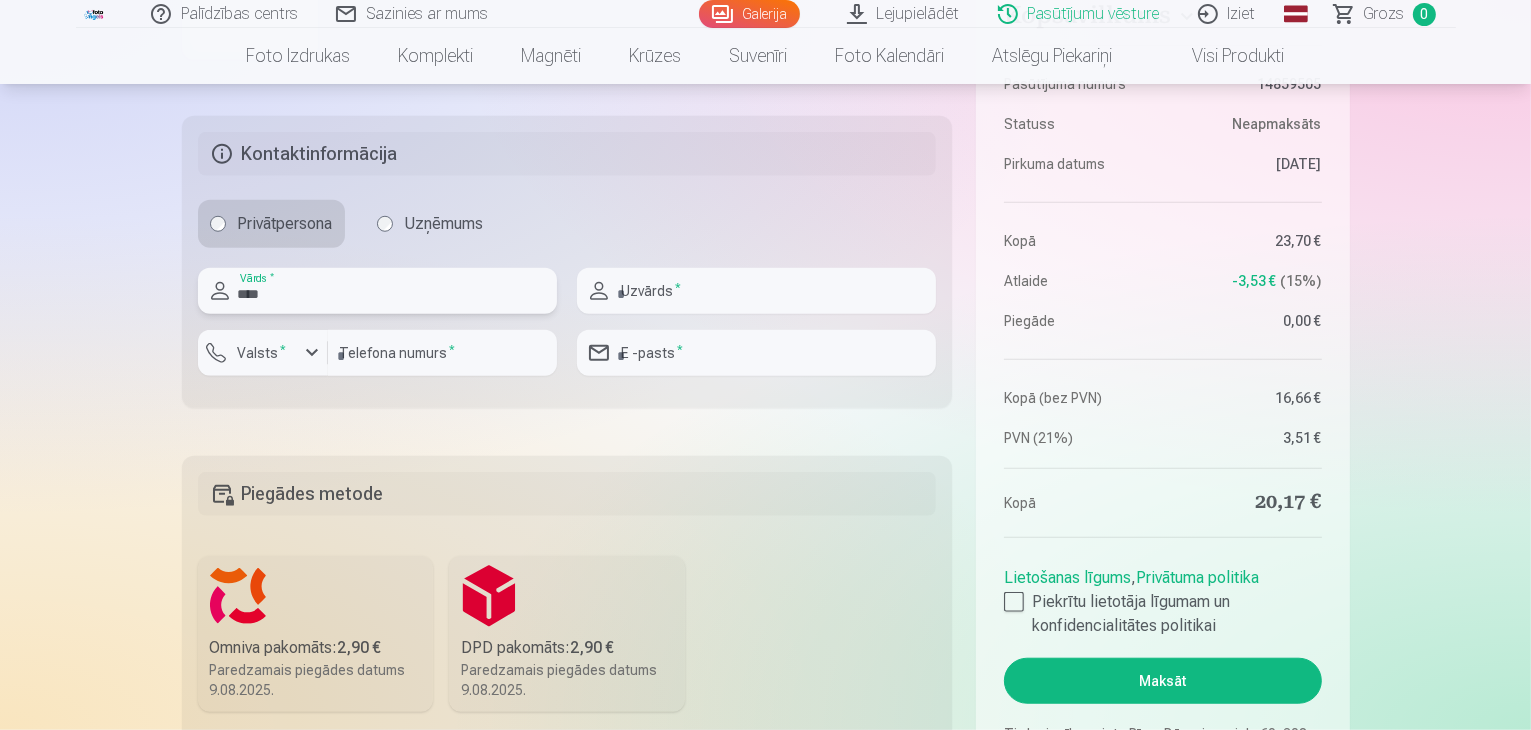 type on "****" 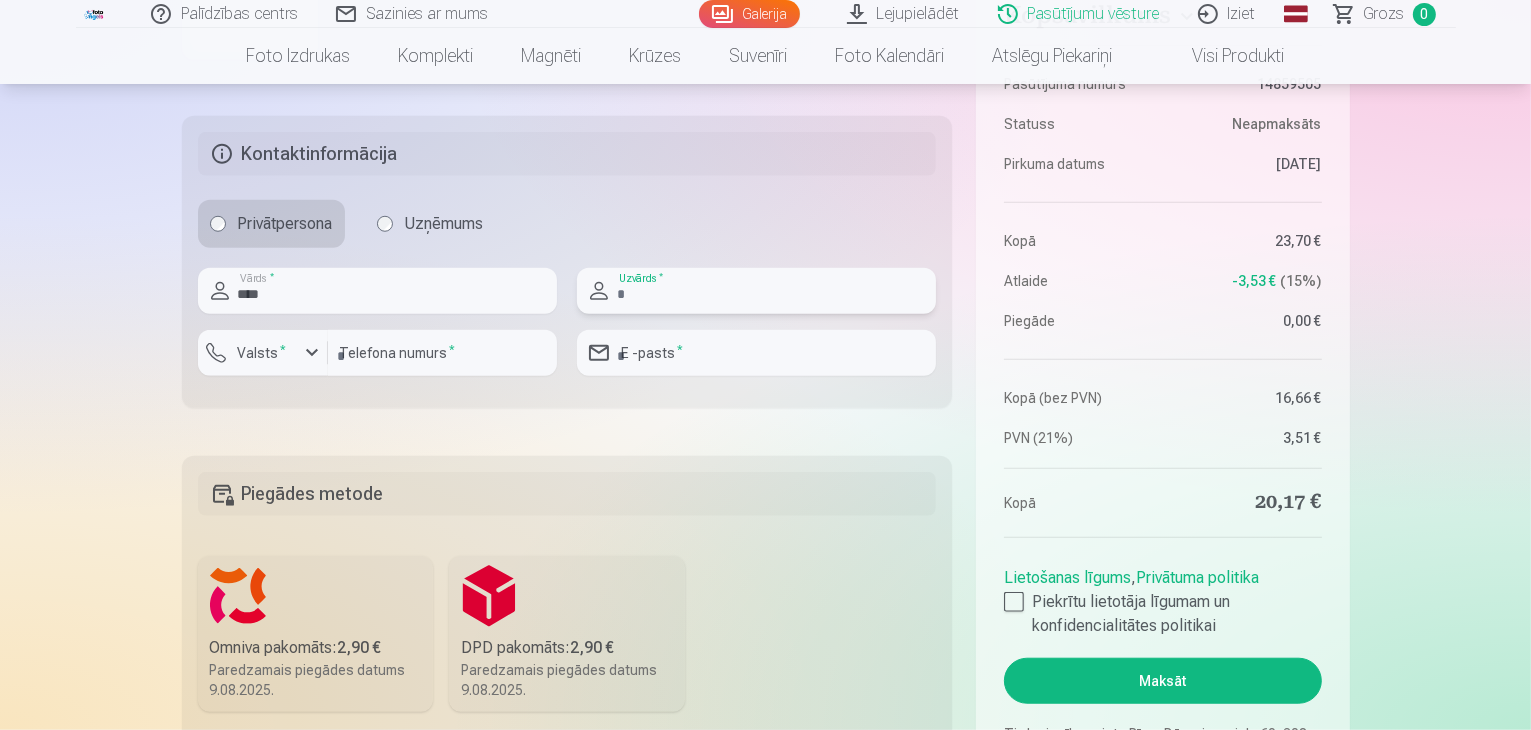 click at bounding box center (756, 291) 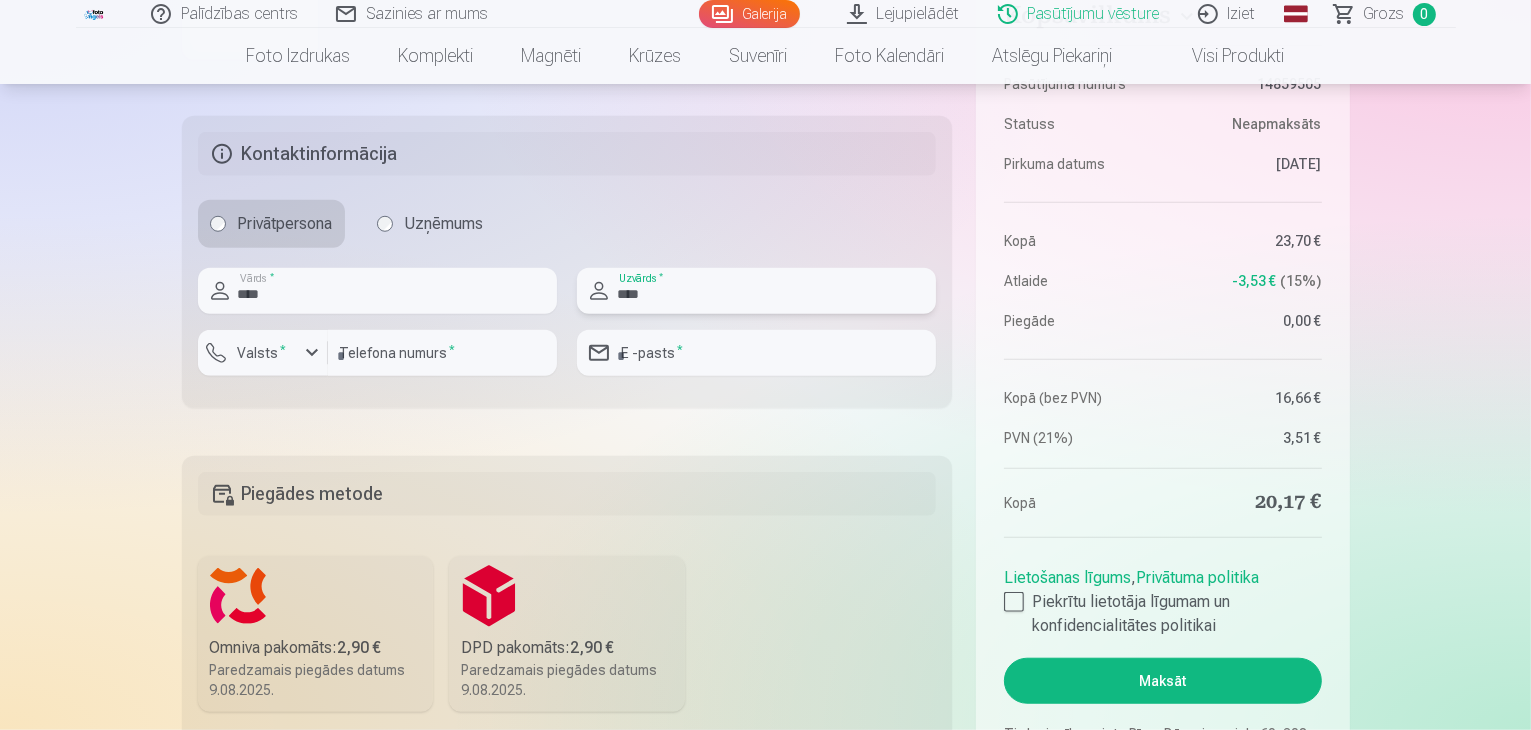 type on "****" 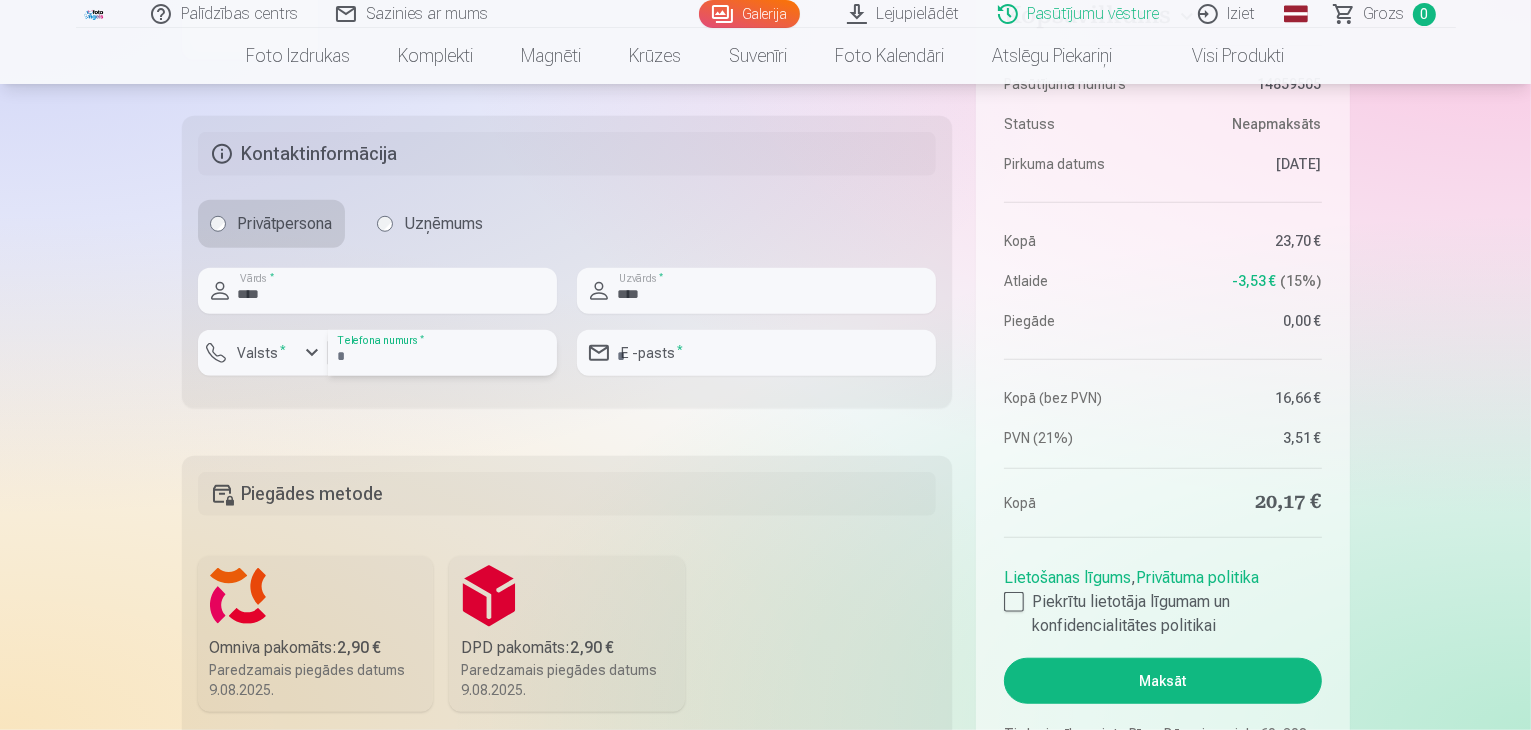 click at bounding box center [442, 353] 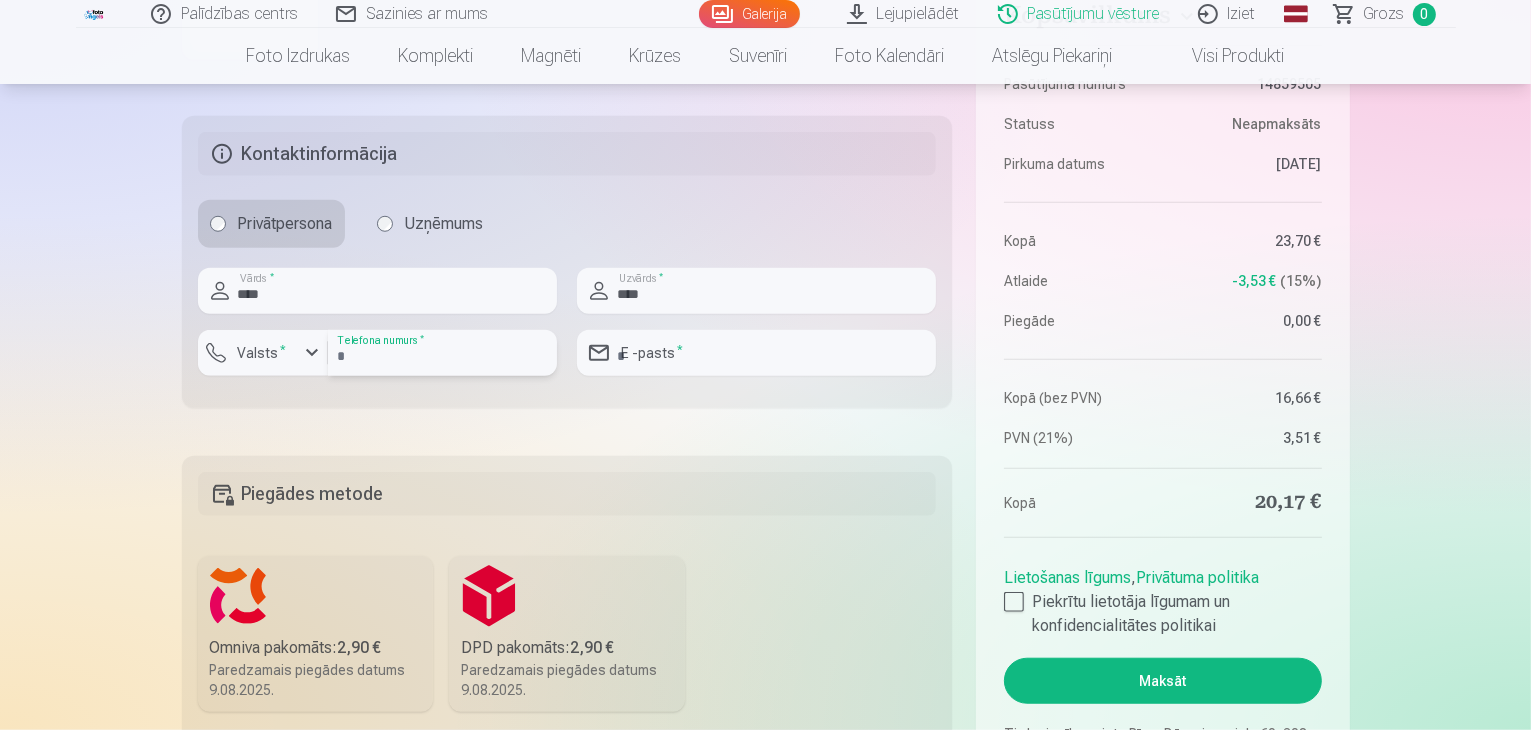 type on "********" 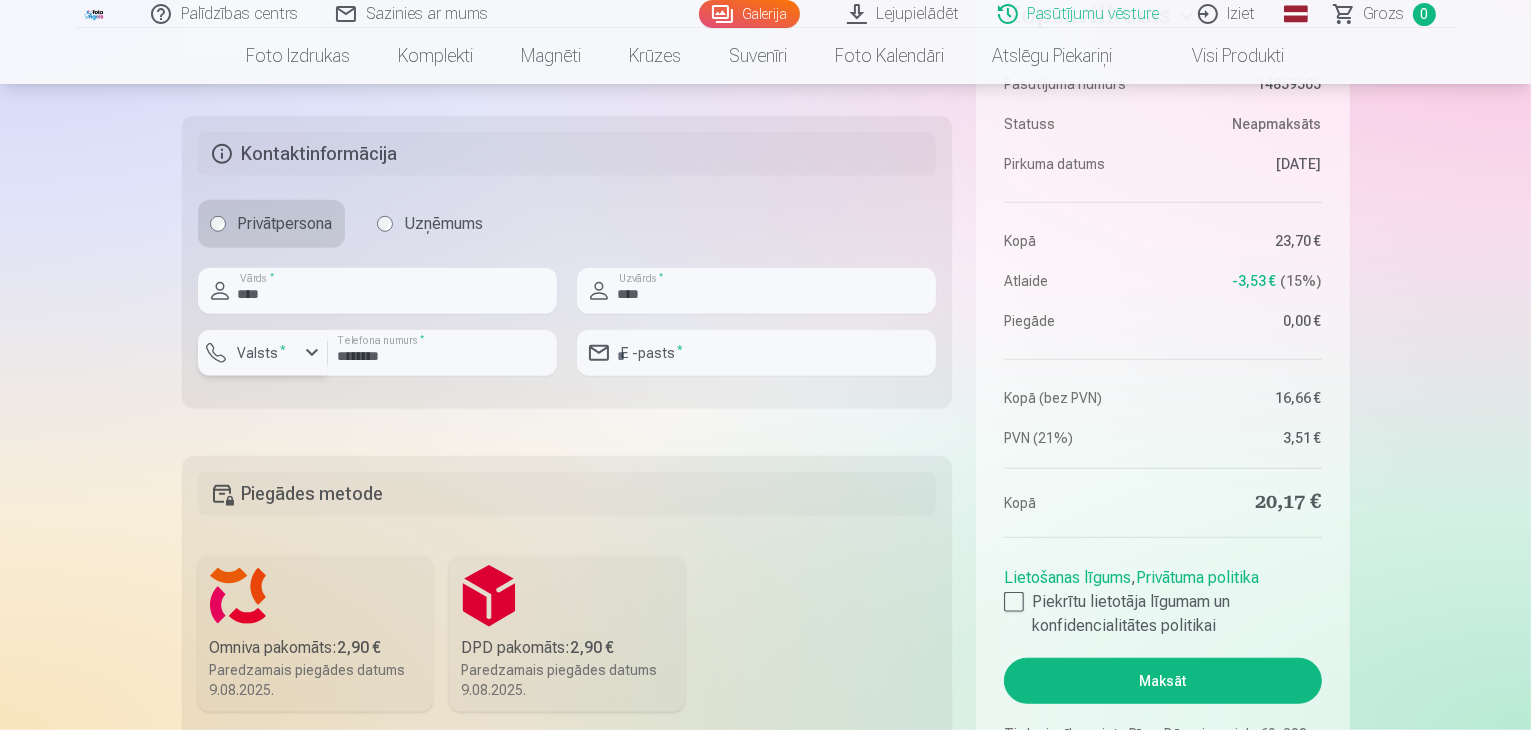 click at bounding box center [312, 353] 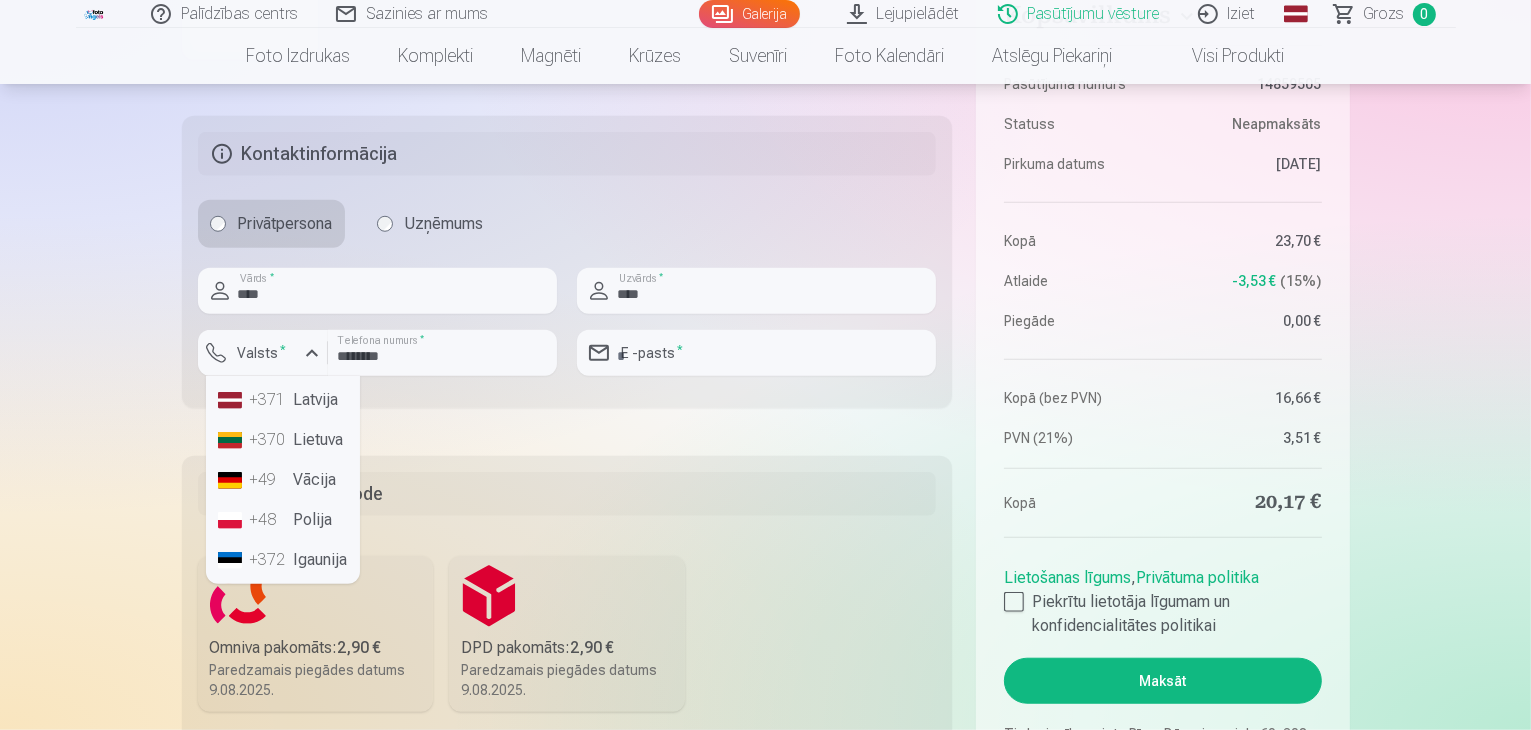 click on "+371 Latvija" at bounding box center [283, 400] 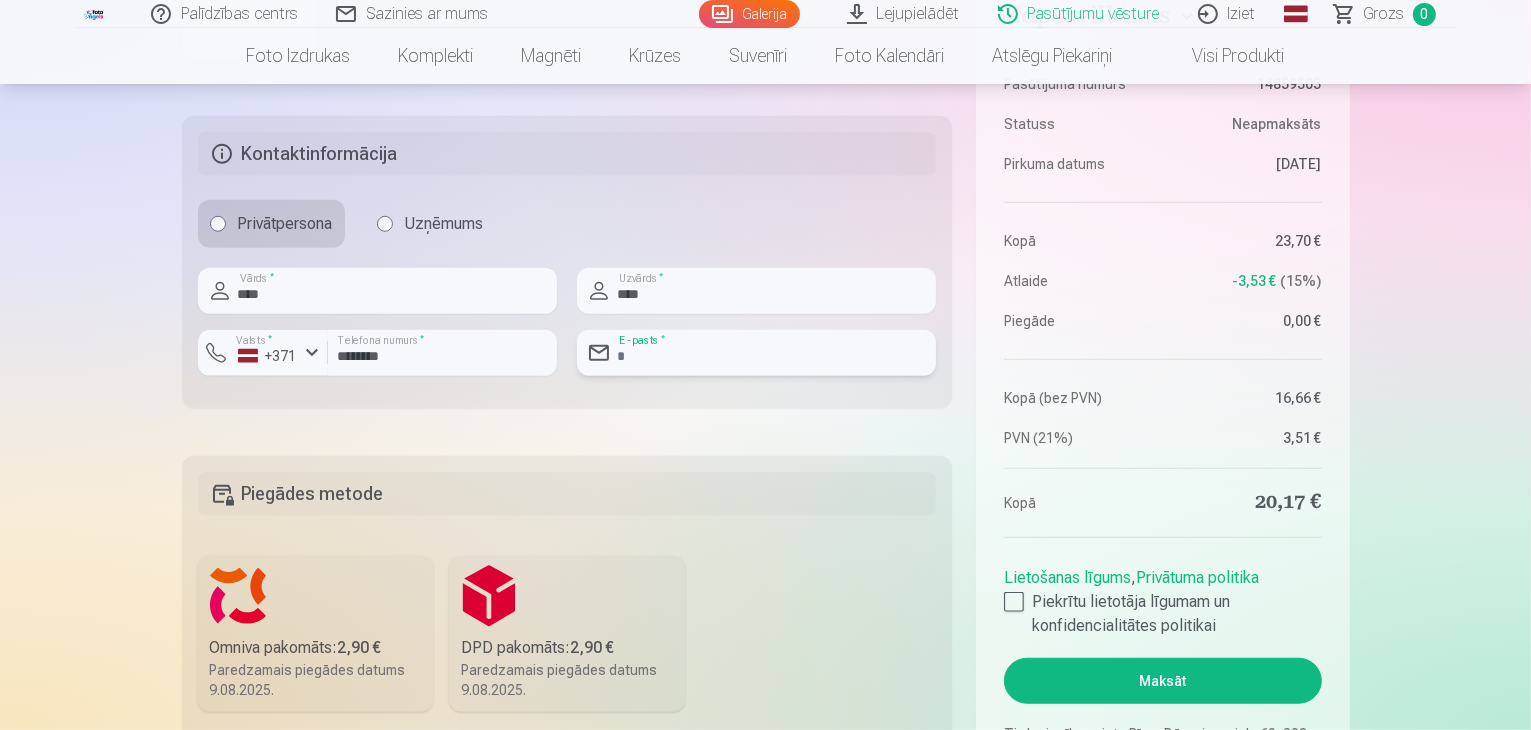 click at bounding box center (756, 353) 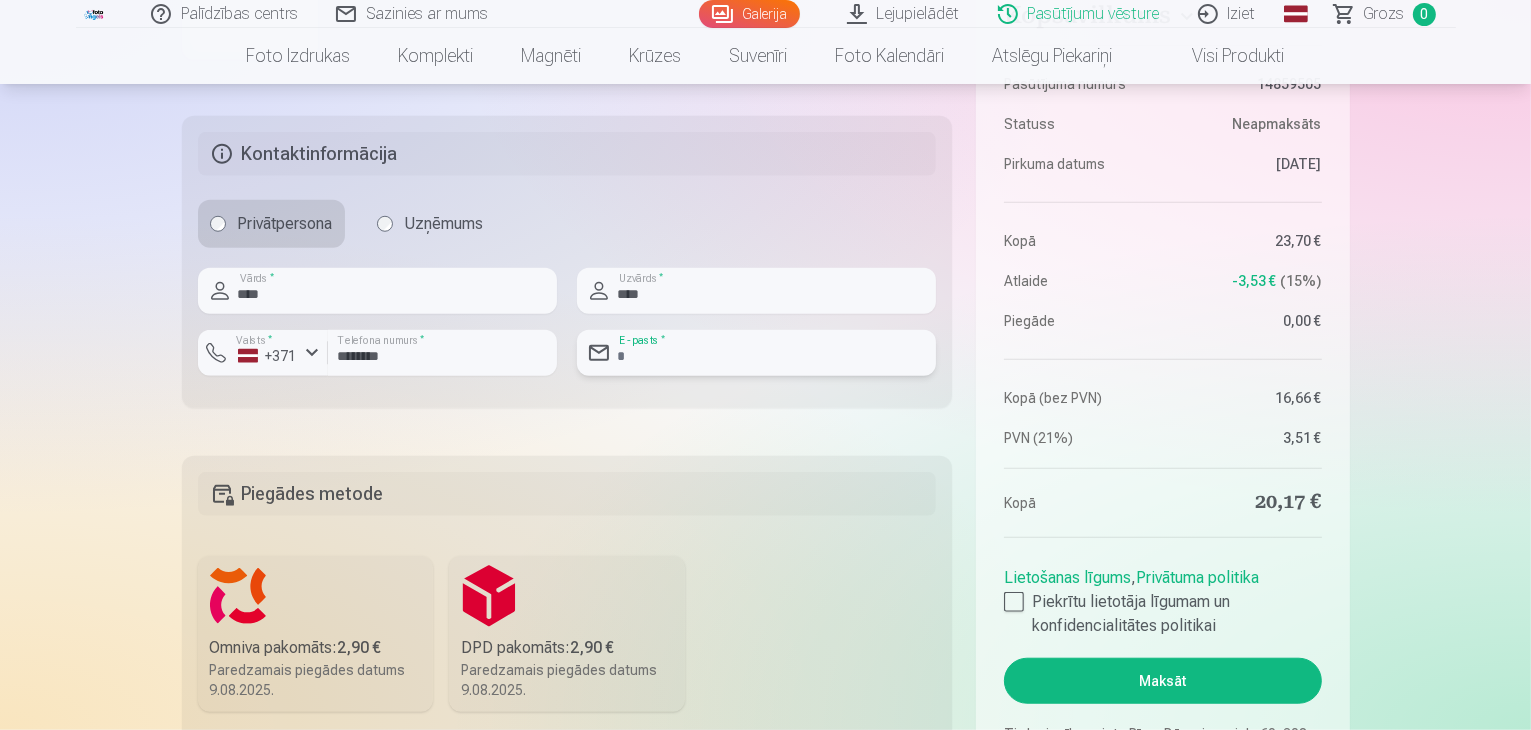 type on "**********" 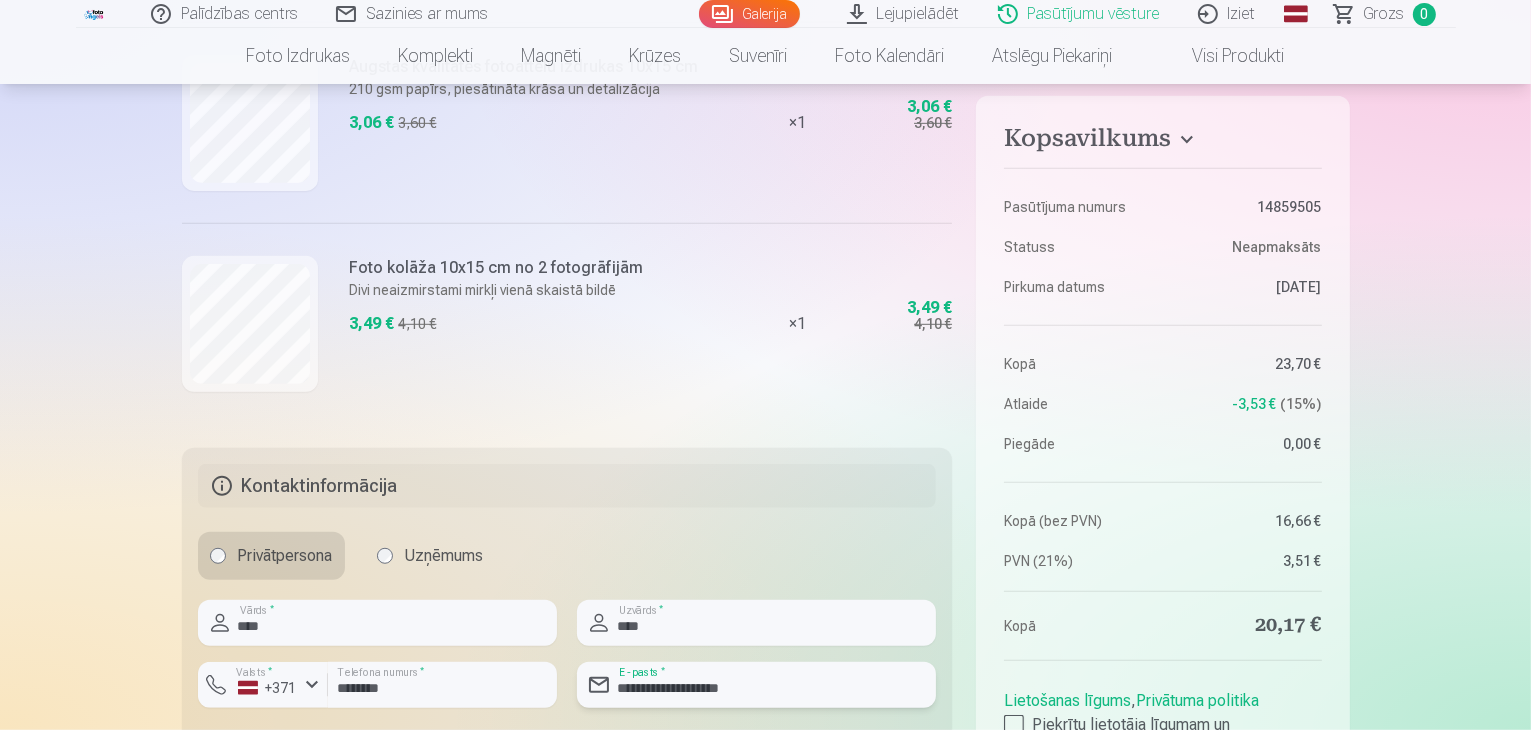 scroll, scrollTop: 1100, scrollLeft: 0, axis: vertical 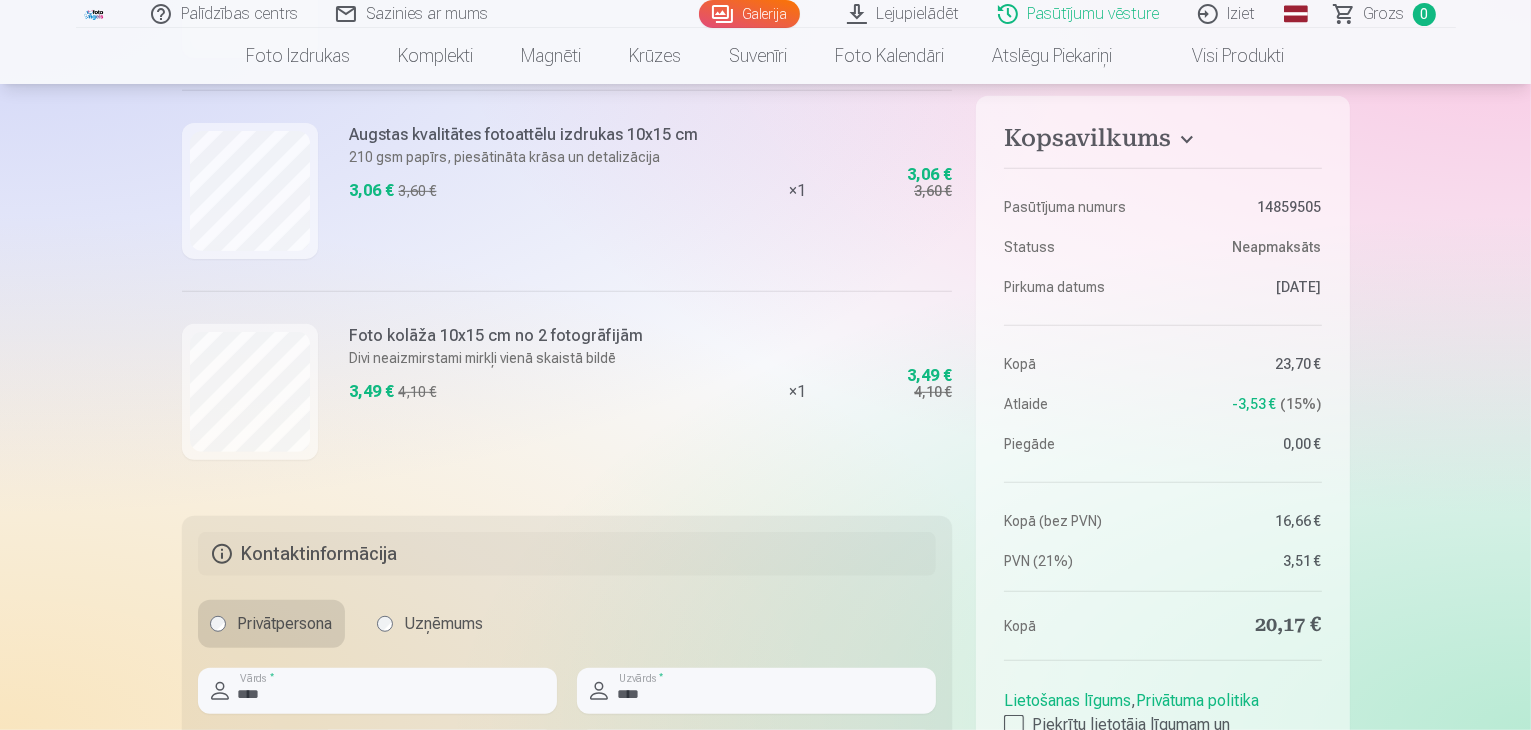 click on "Kopsavilkums" at bounding box center (1162, 142) 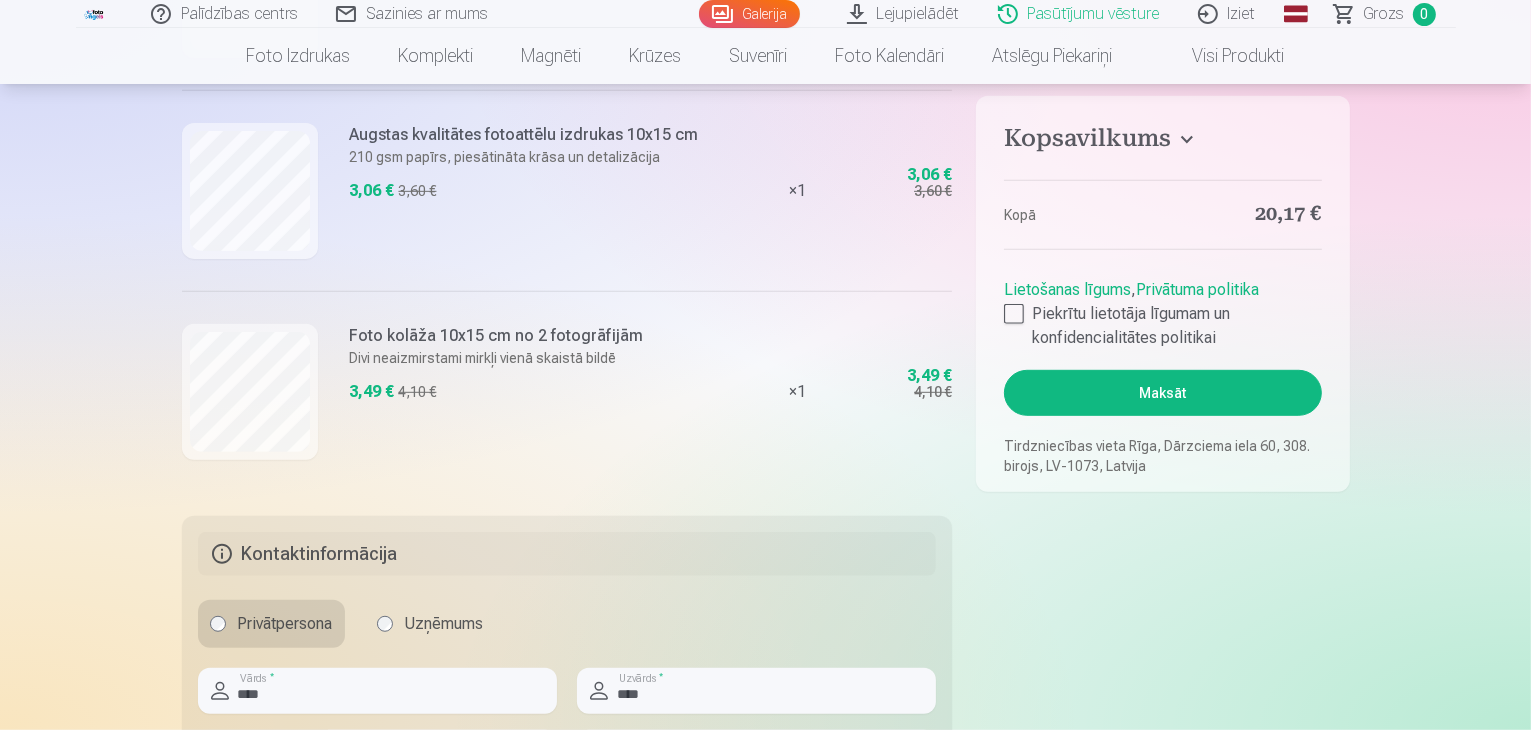 click on "Kopsavilkums" at bounding box center [1162, 142] 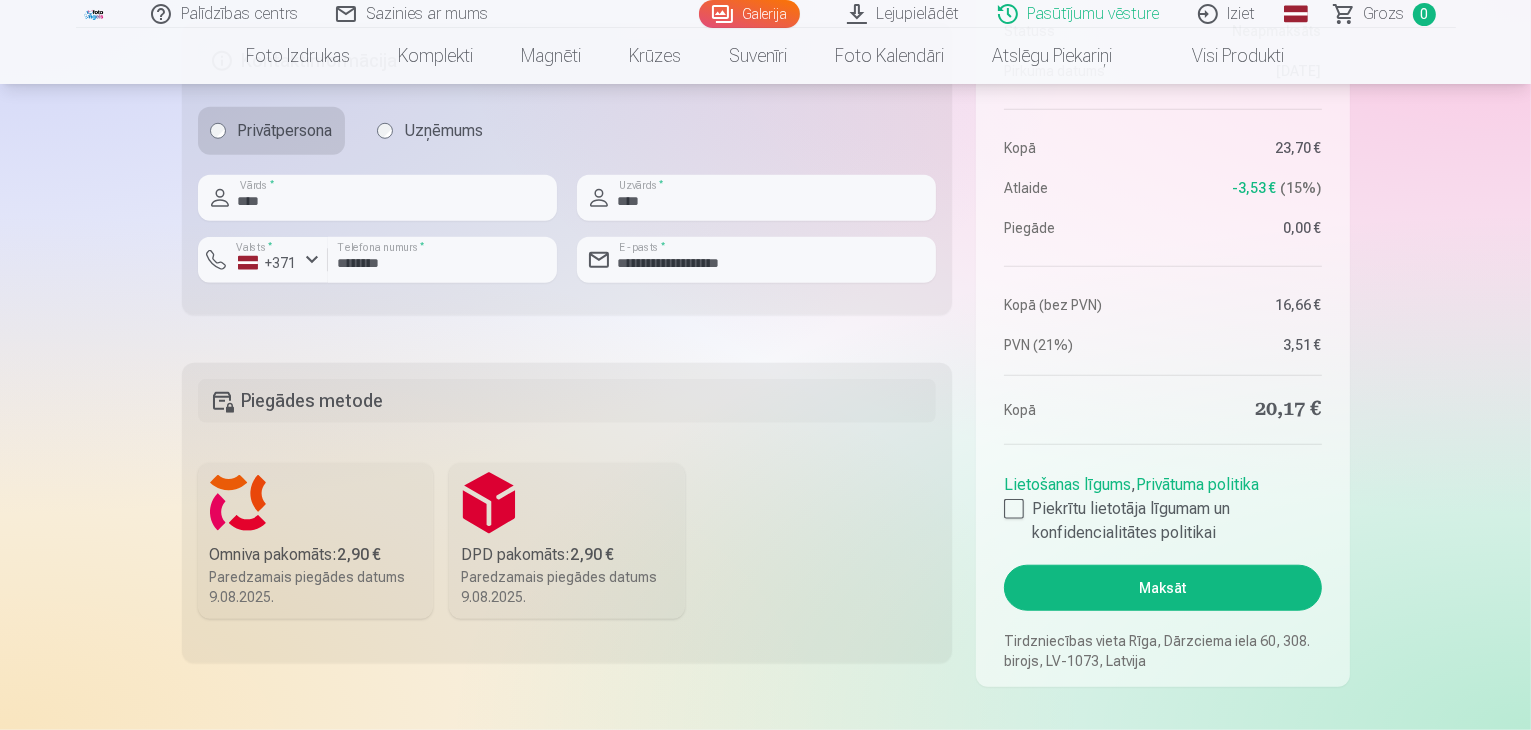 scroll, scrollTop: 1600, scrollLeft: 0, axis: vertical 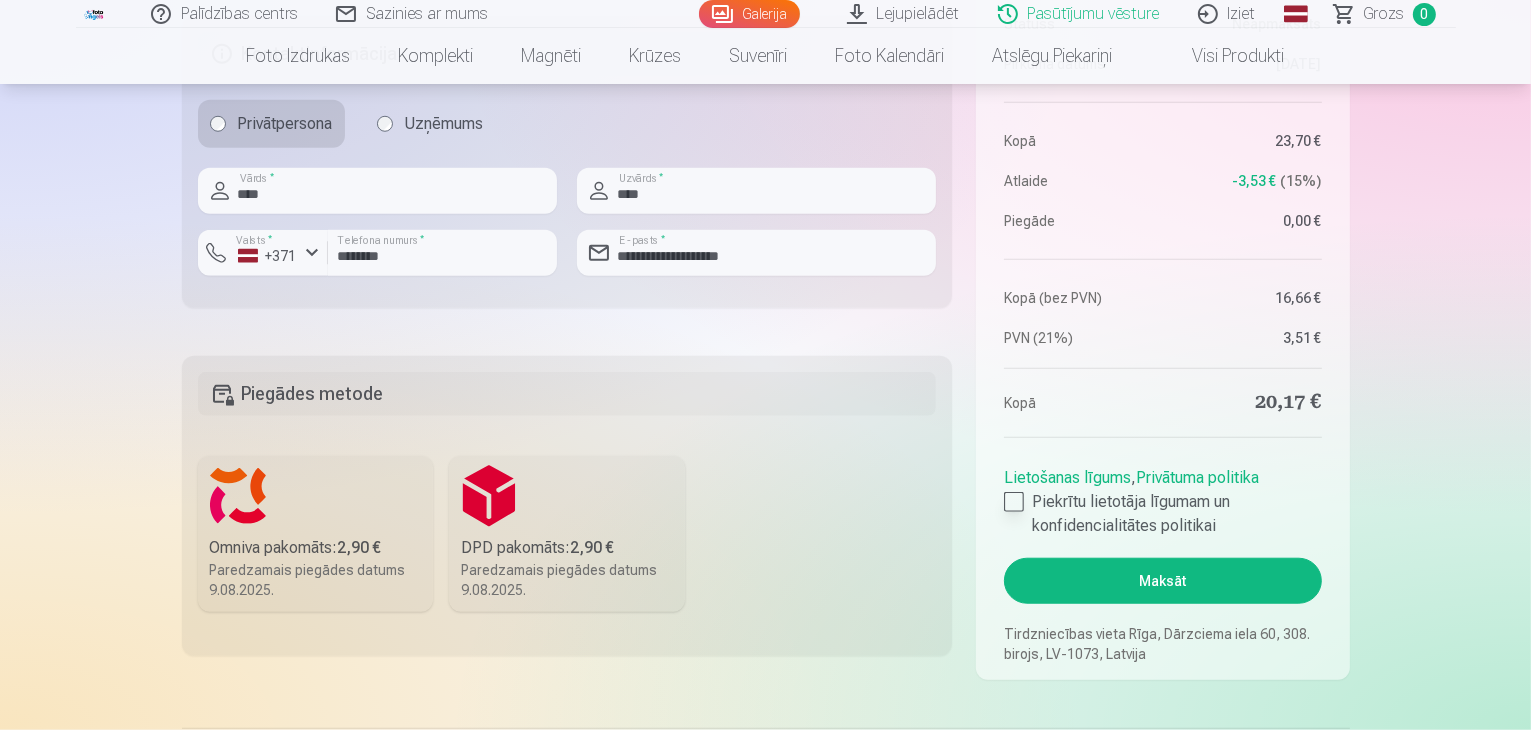 click at bounding box center (1014, 502) 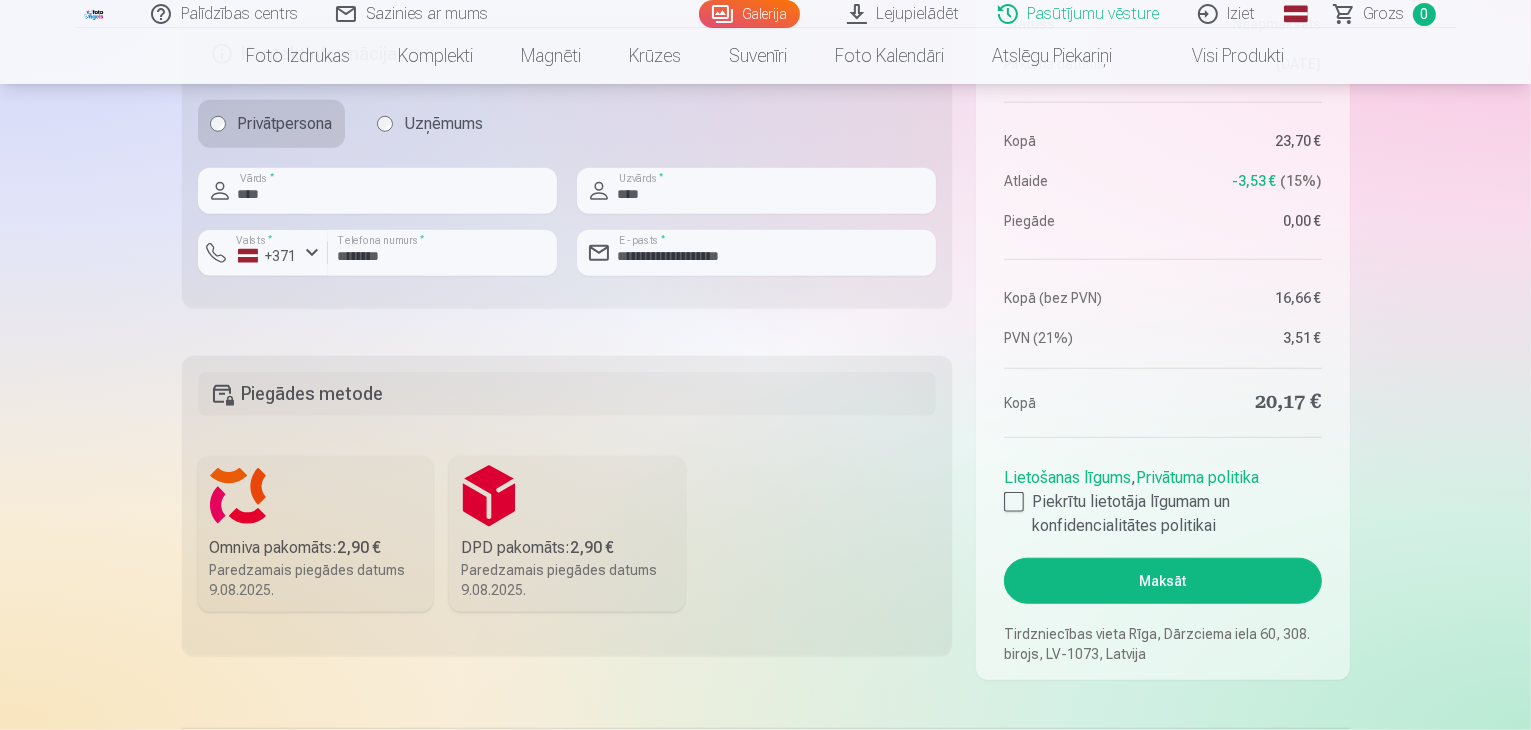 click on "Maksāt" at bounding box center [1162, 581] 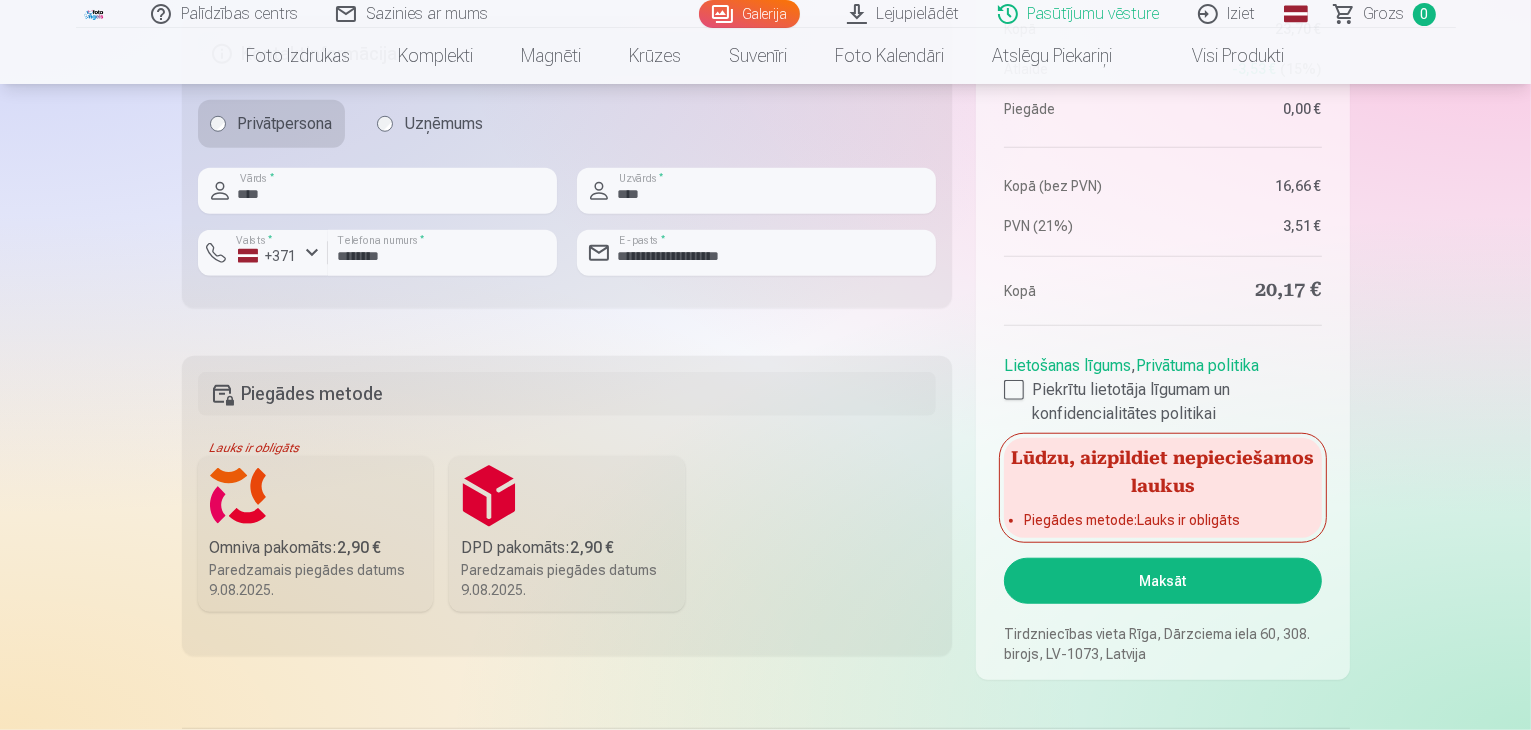 click on "Omniva pakomāts :  2,90 € Paredzamais piegādes datums 9.08.2025." at bounding box center (316, 534) 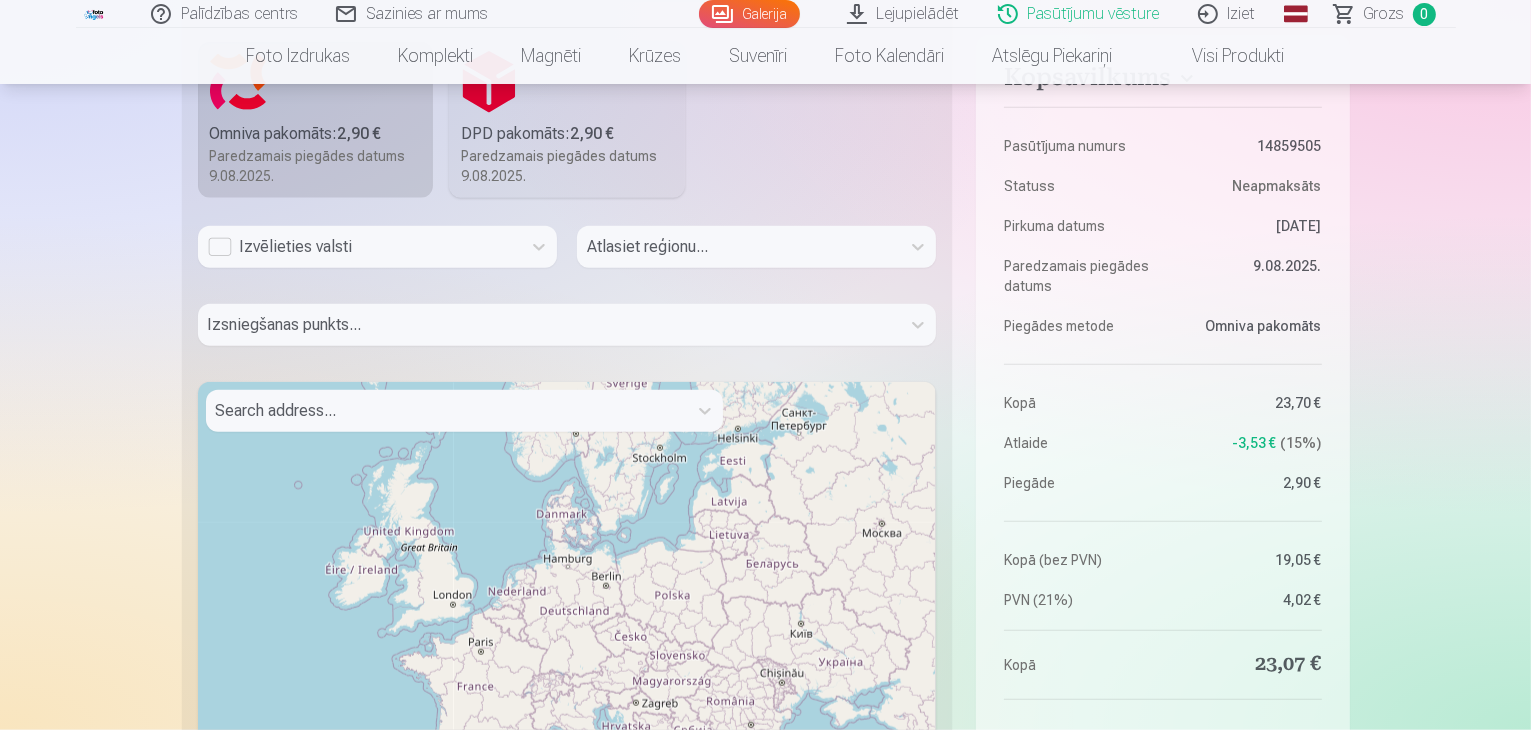 scroll, scrollTop: 1900, scrollLeft: 0, axis: vertical 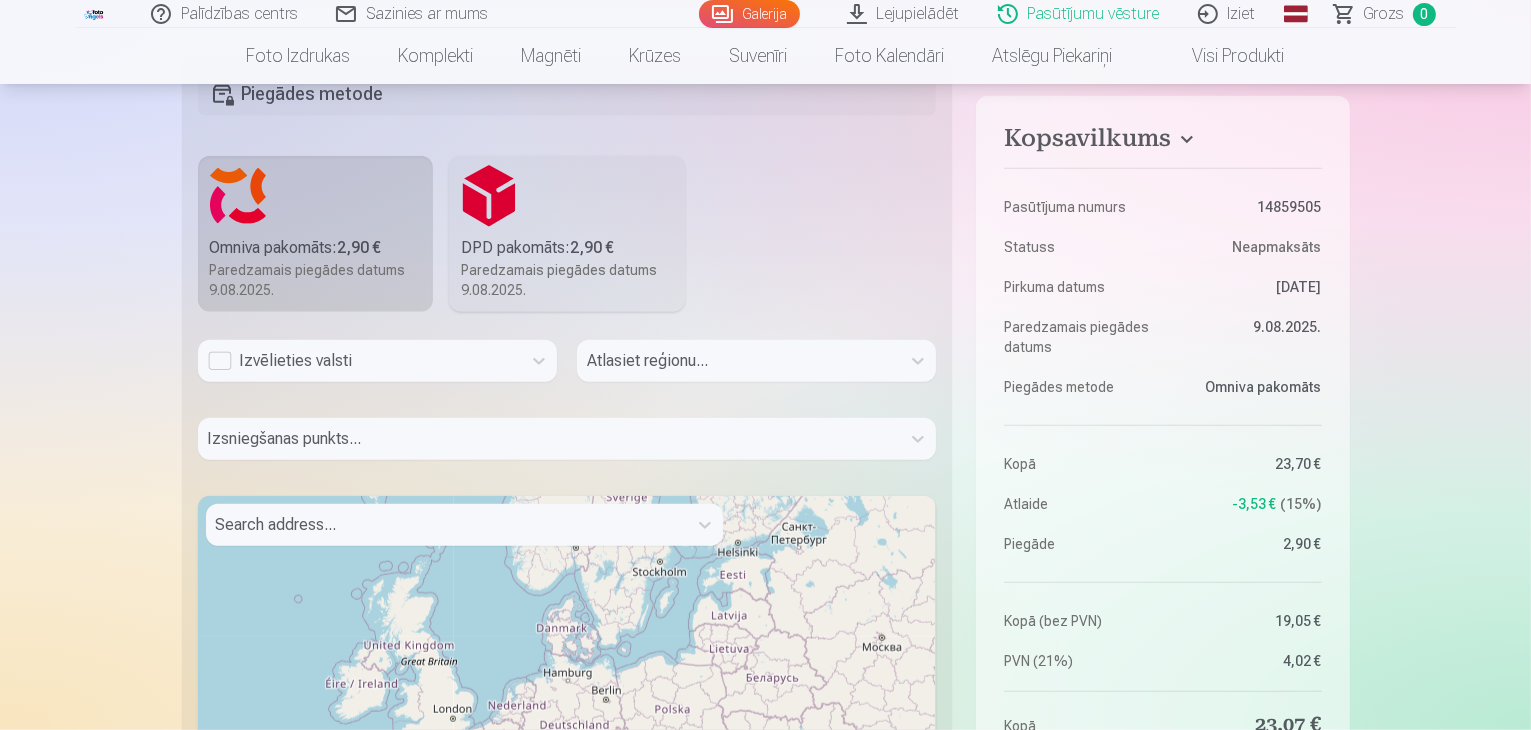 click on "Izvēlieties valsti" at bounding box center (359, 361) 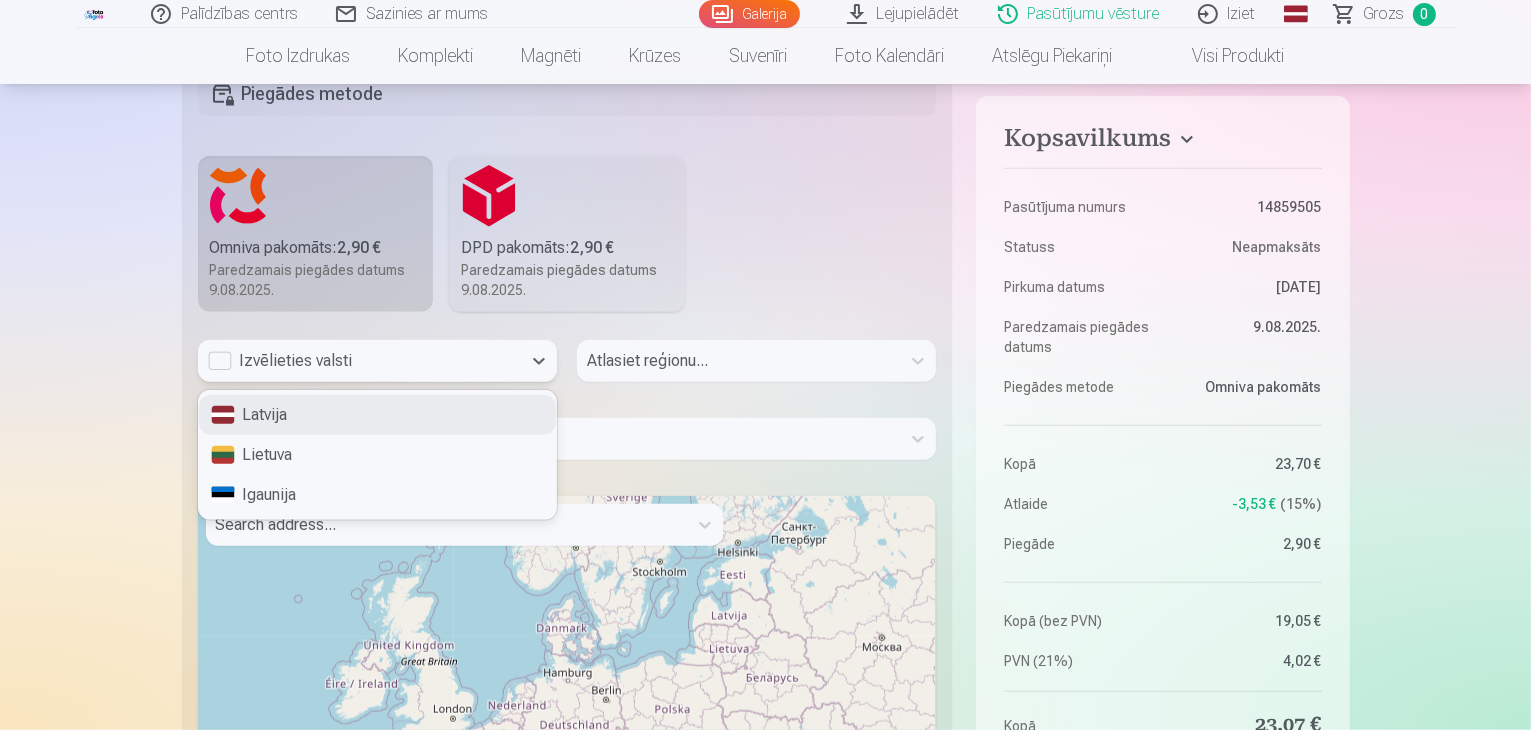click on "Latvija" at bounding box center (377, 415) 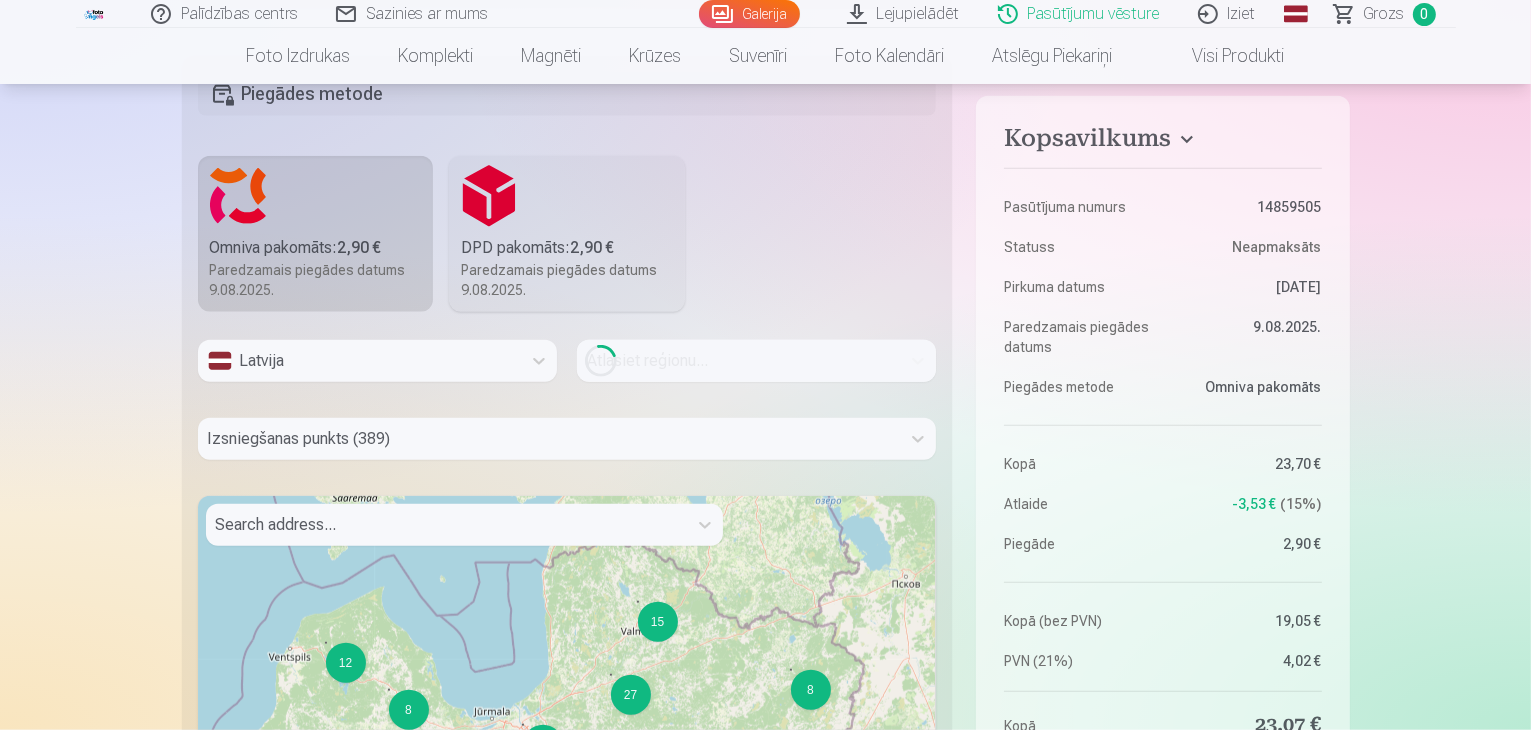 click on "Loading..." at bounding box center [756, 361] 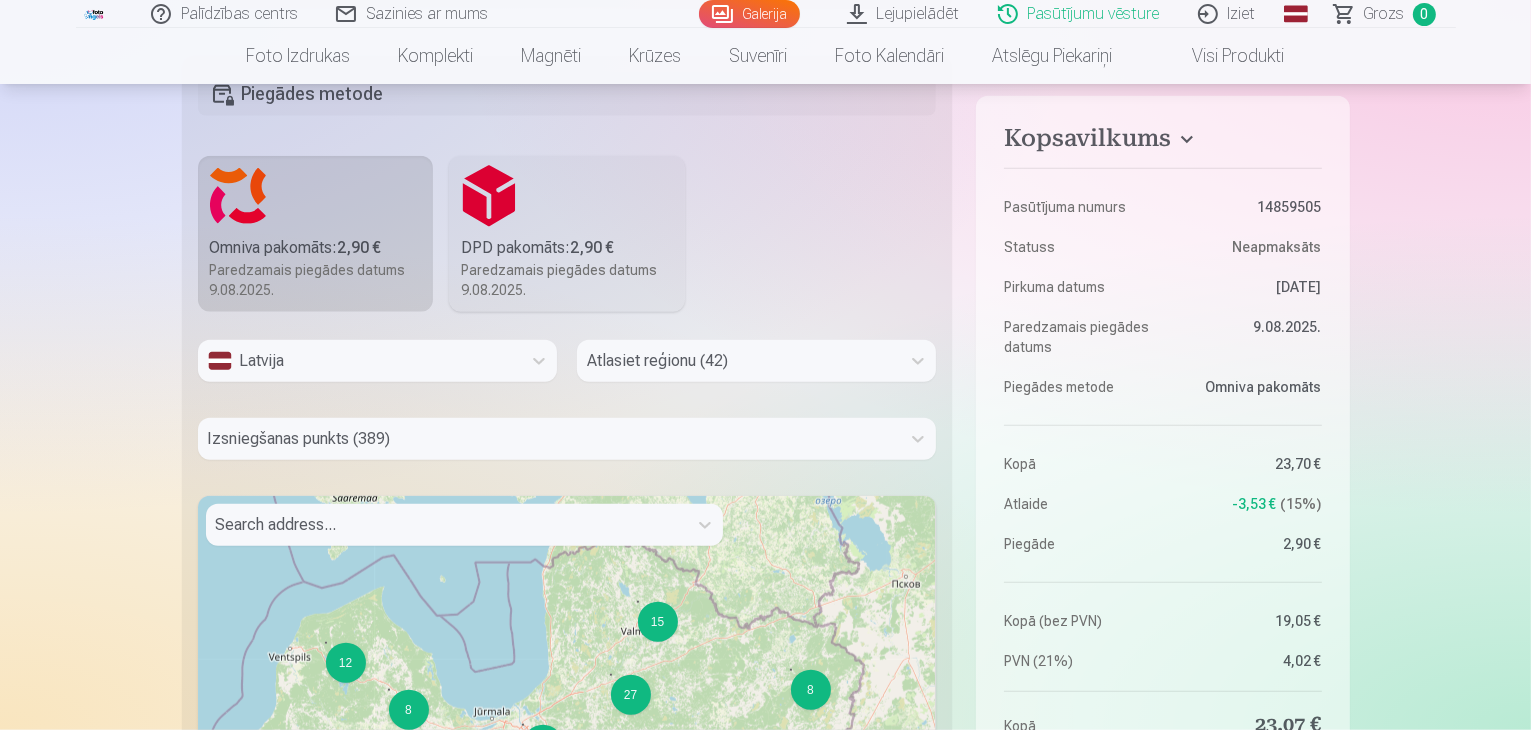 click at bounding box center [738, 361] 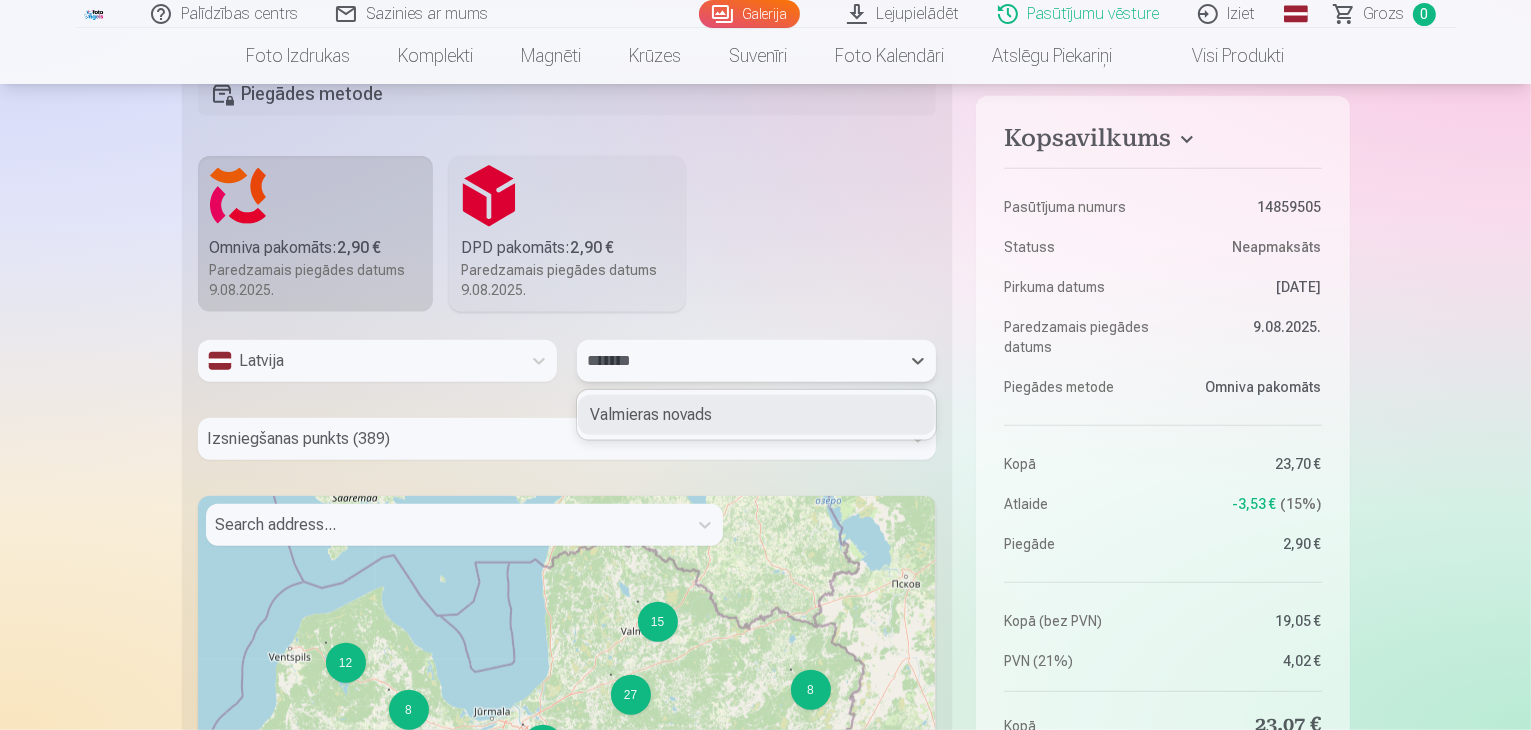 type on "********" 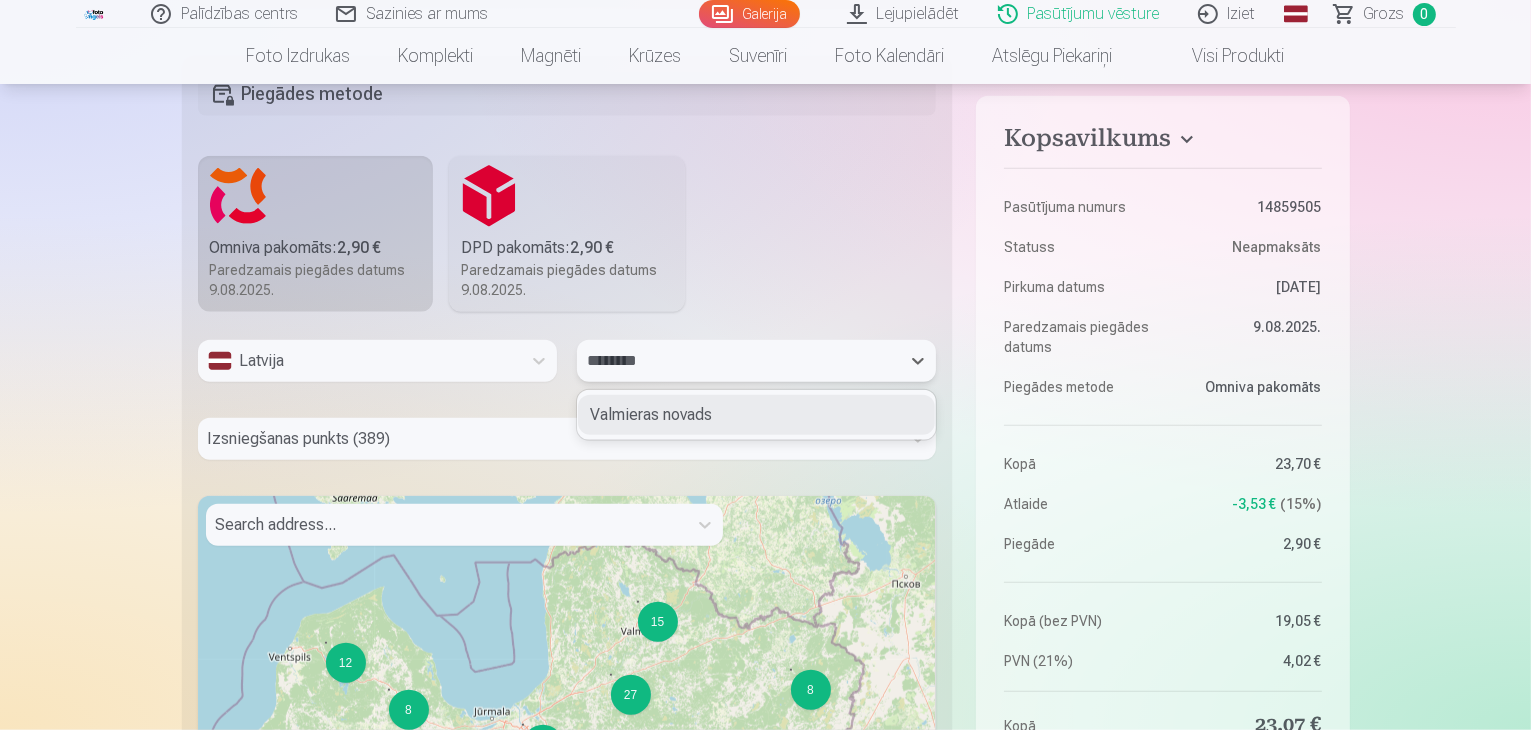 click on "Valmieras novads" at bounding box center (756, 415) 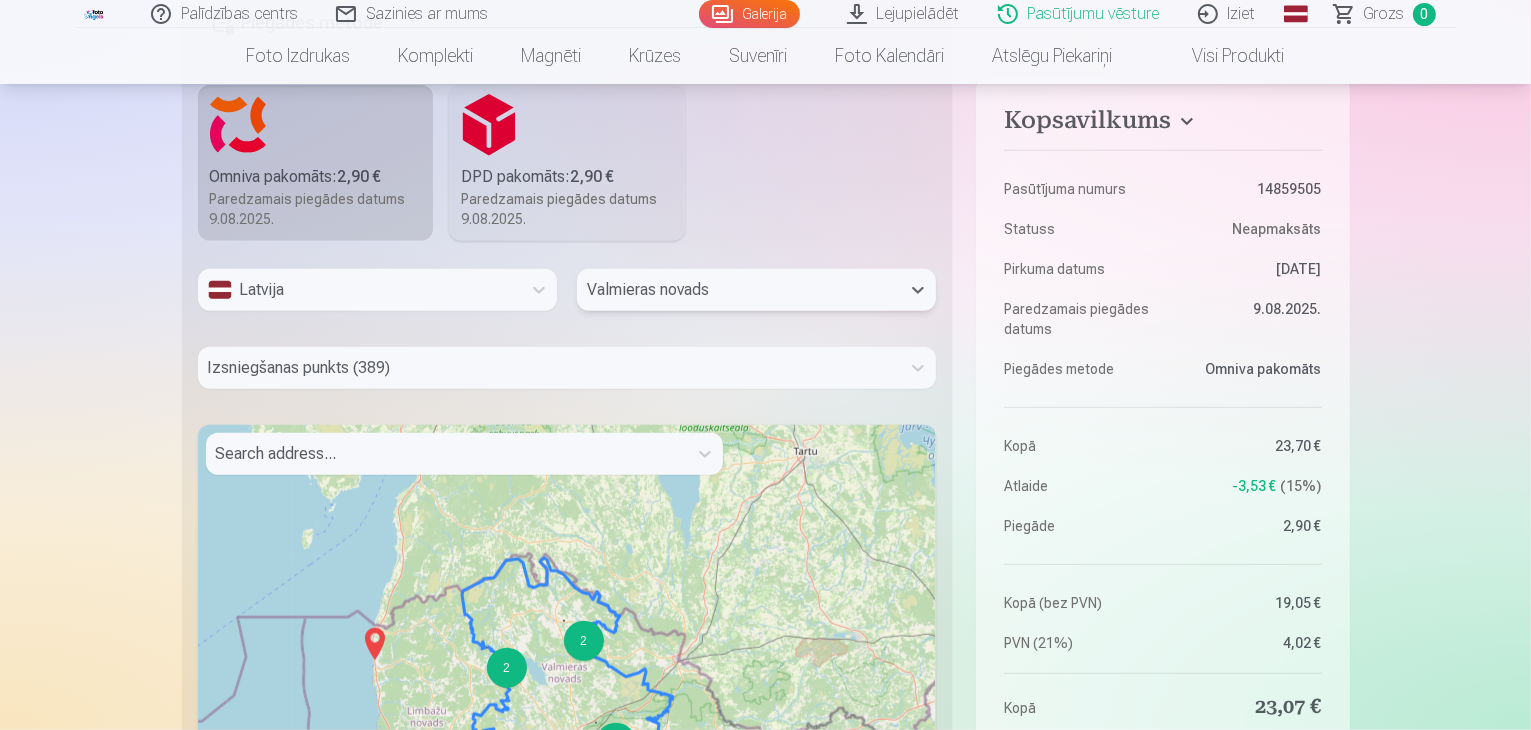 scroll, scrollTop: 2000, scrollLeft: 0, axis: vertical 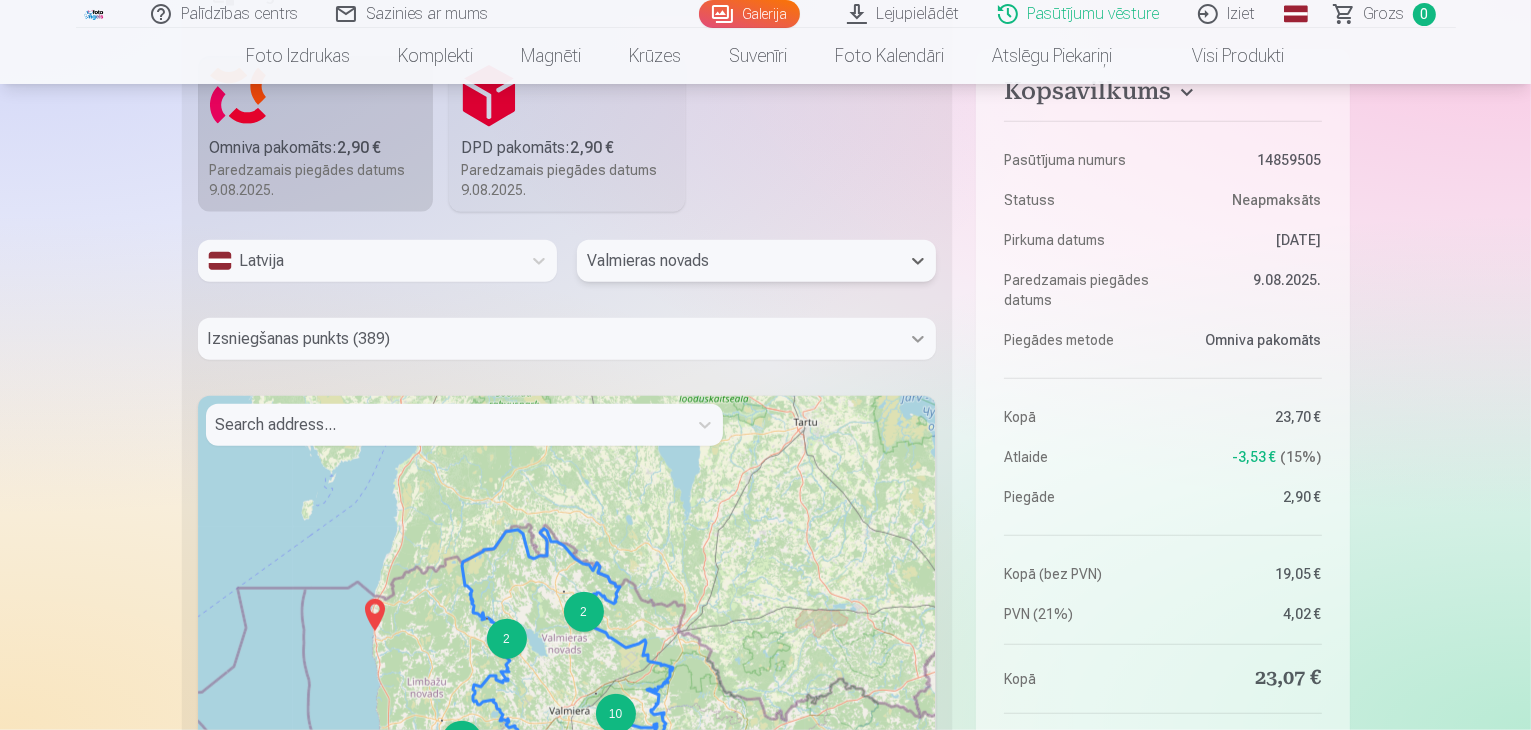 click 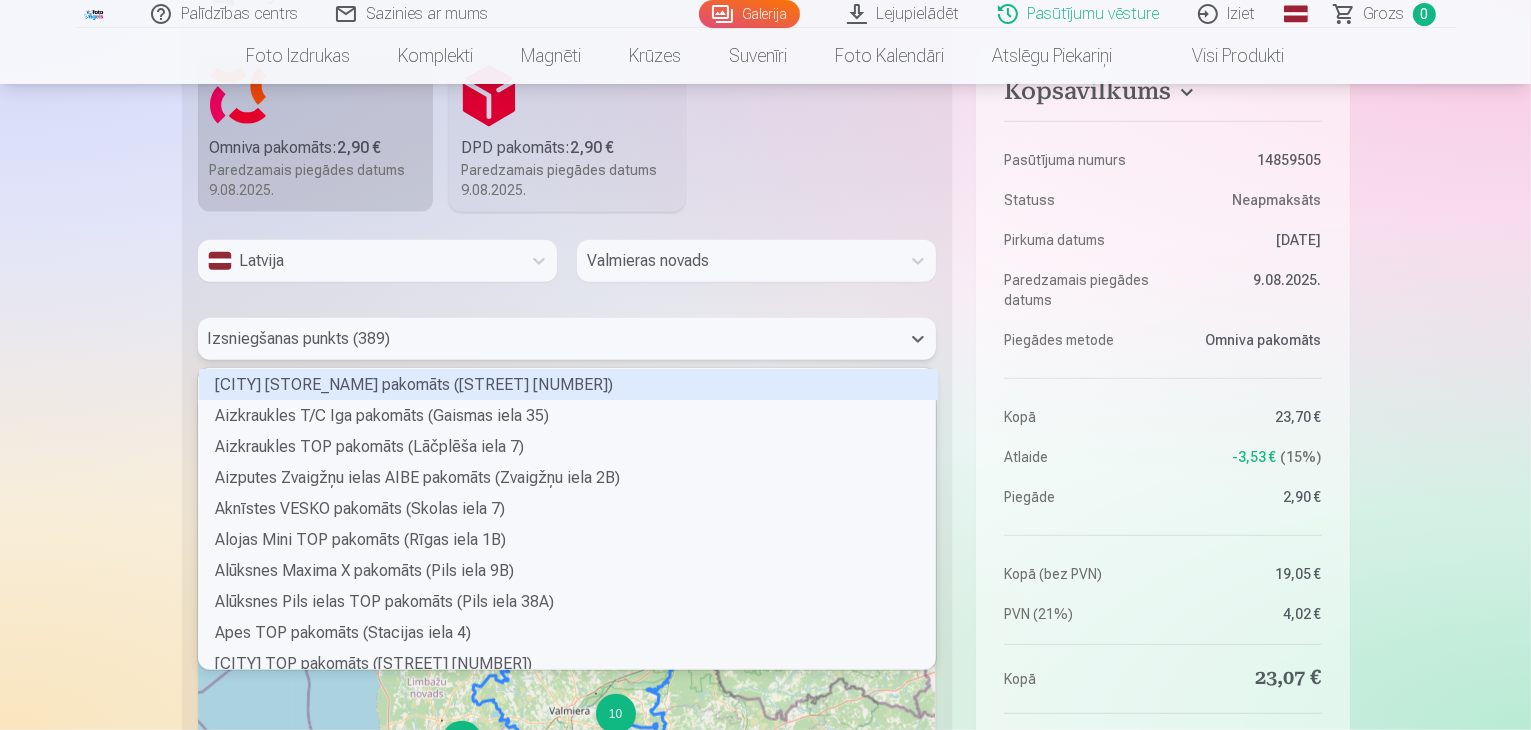 scroll, scrollTop: 5, scrollLeft: 6, axis: both 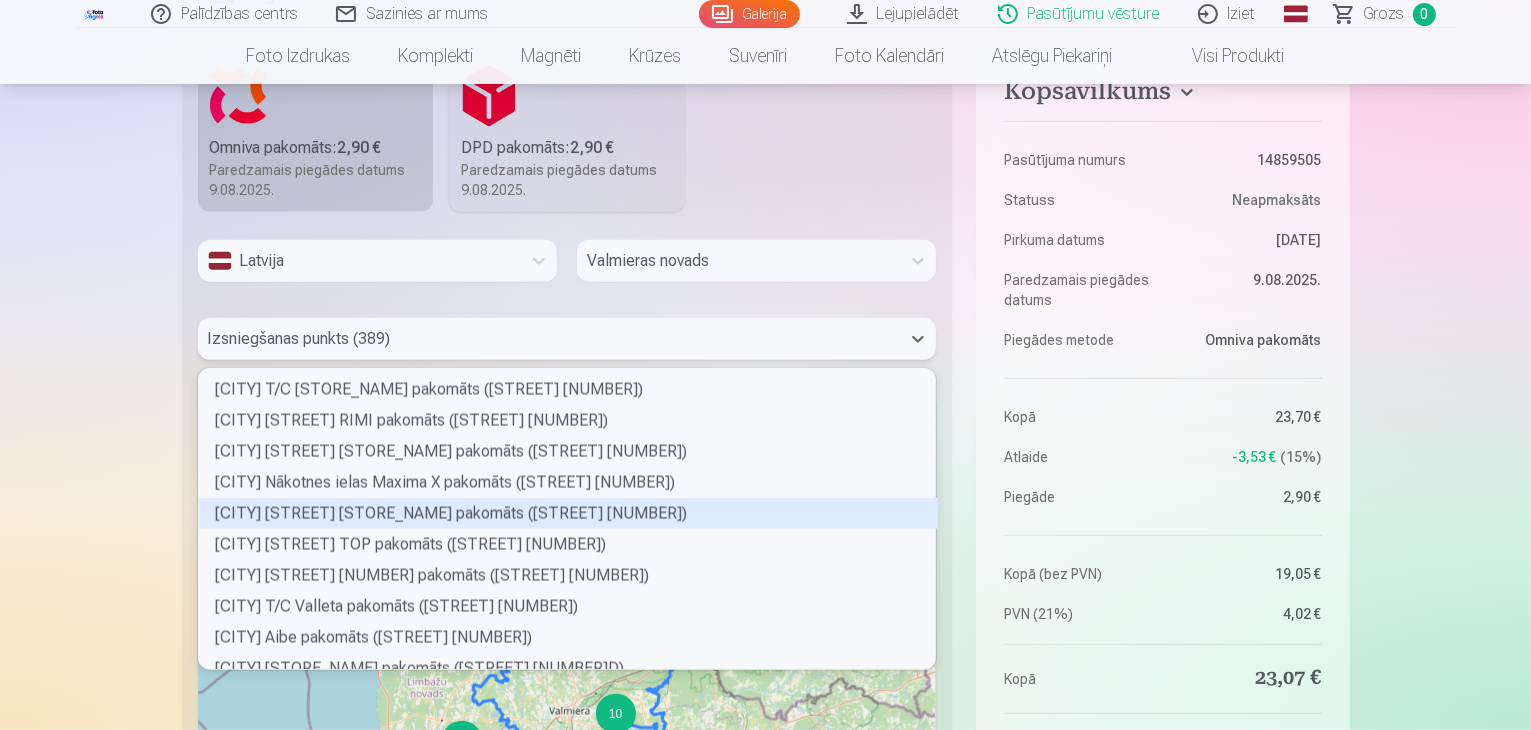 click on "Valmieras Rubenes ielas RIMI pakomāts (Rubenes iela 51)" at bounding box center [568, 513] 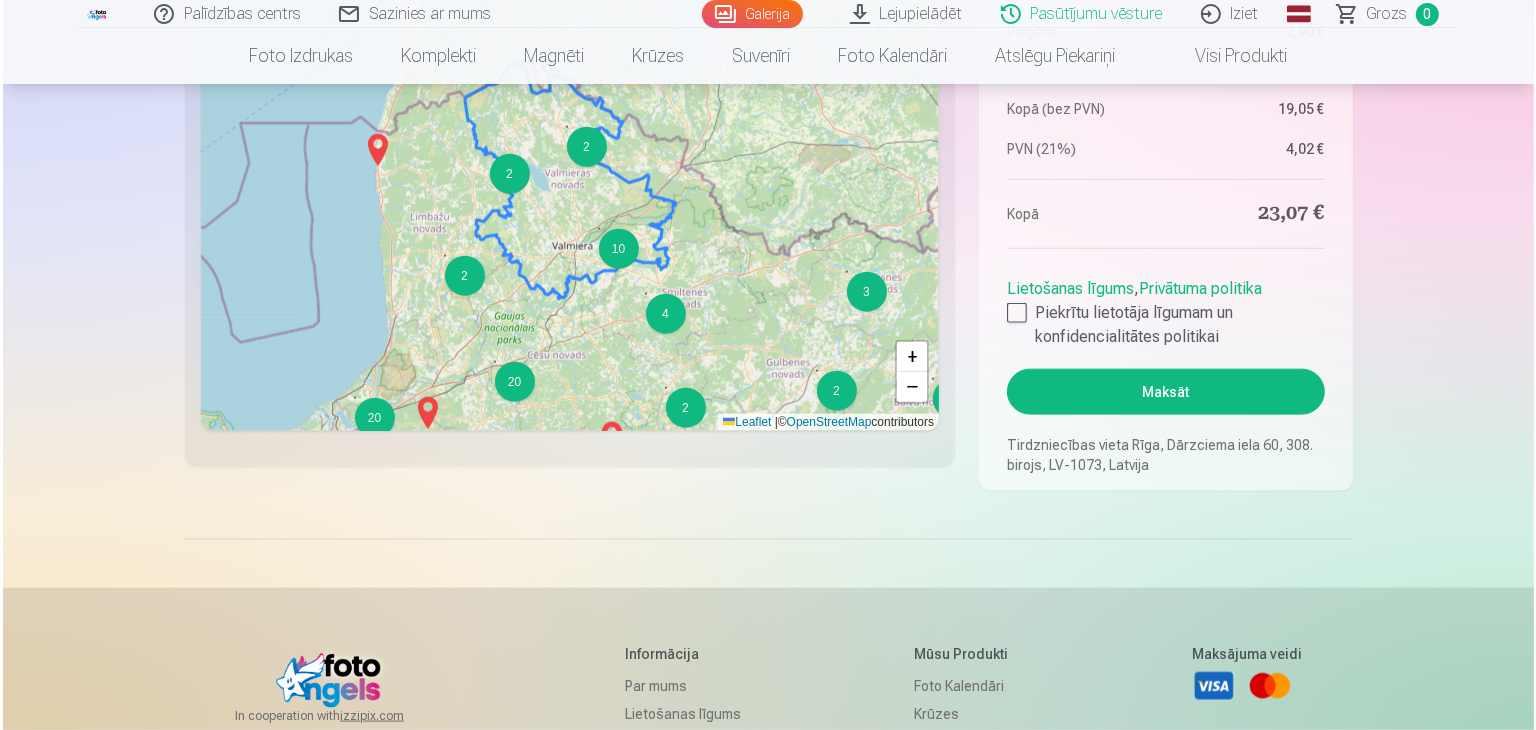 scroll, scrollTop: 2500, scrollLeft: 0, axis: vertical 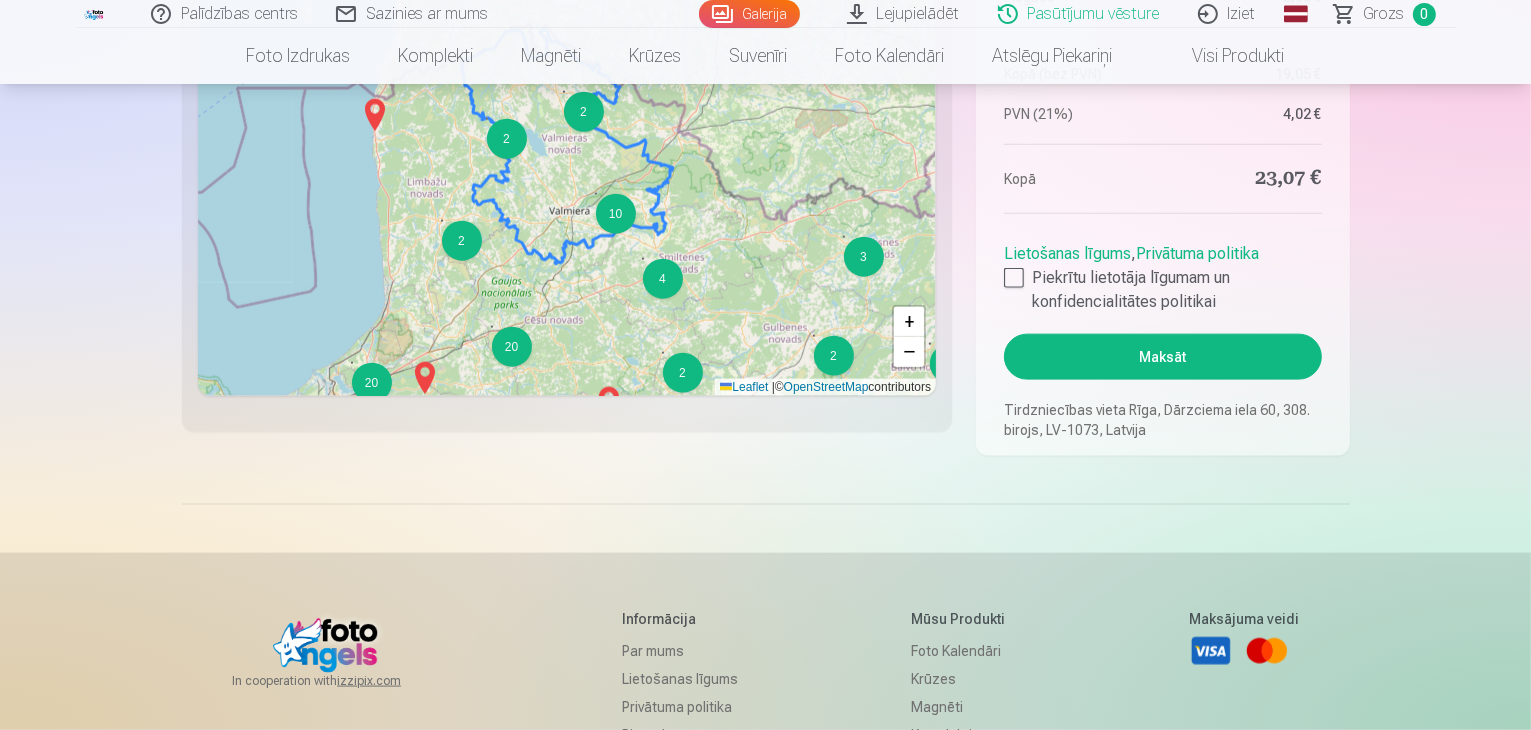 click on "Maksāt" at bounding box center (1162, 357) 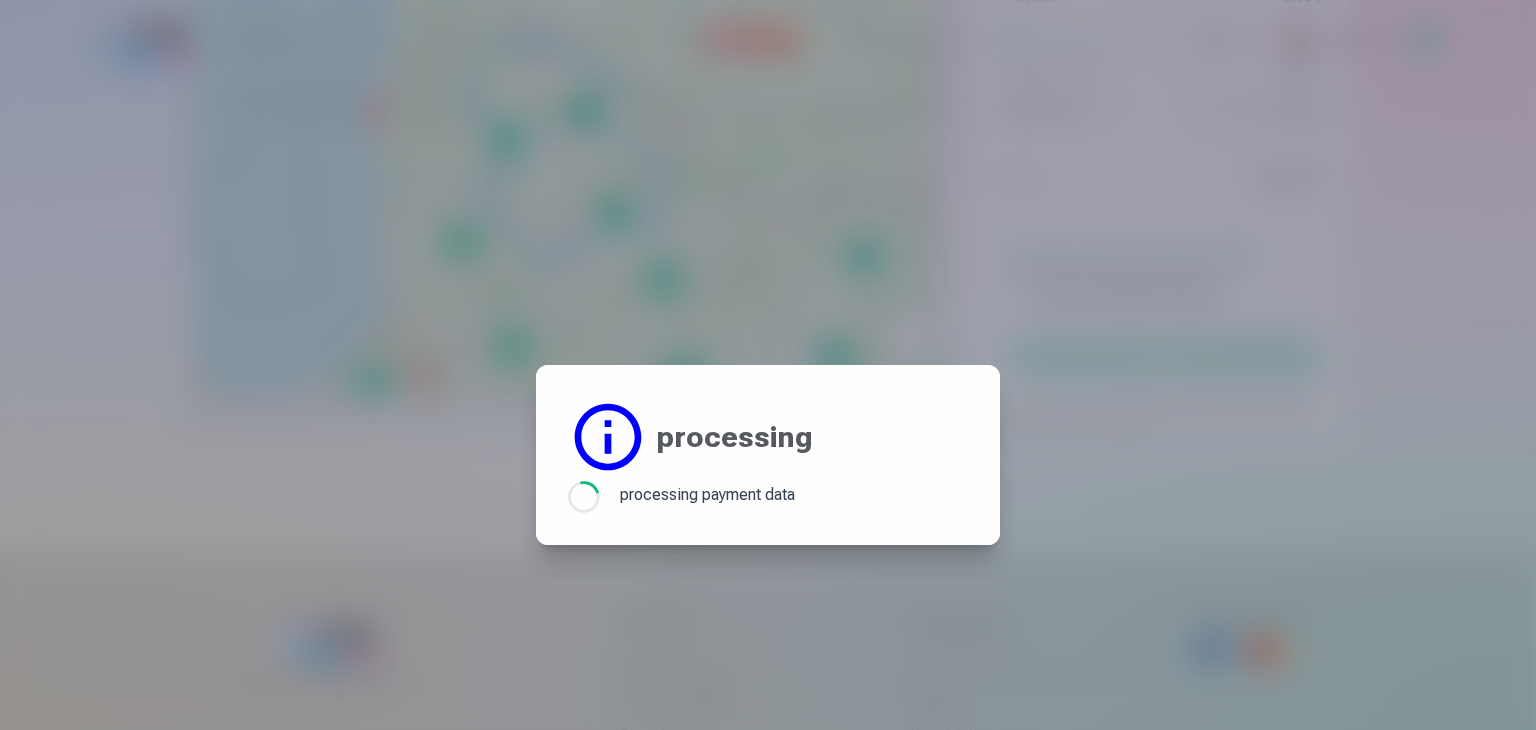 scroll, scrollTop: 0, scrollLeft: 0, axis: both 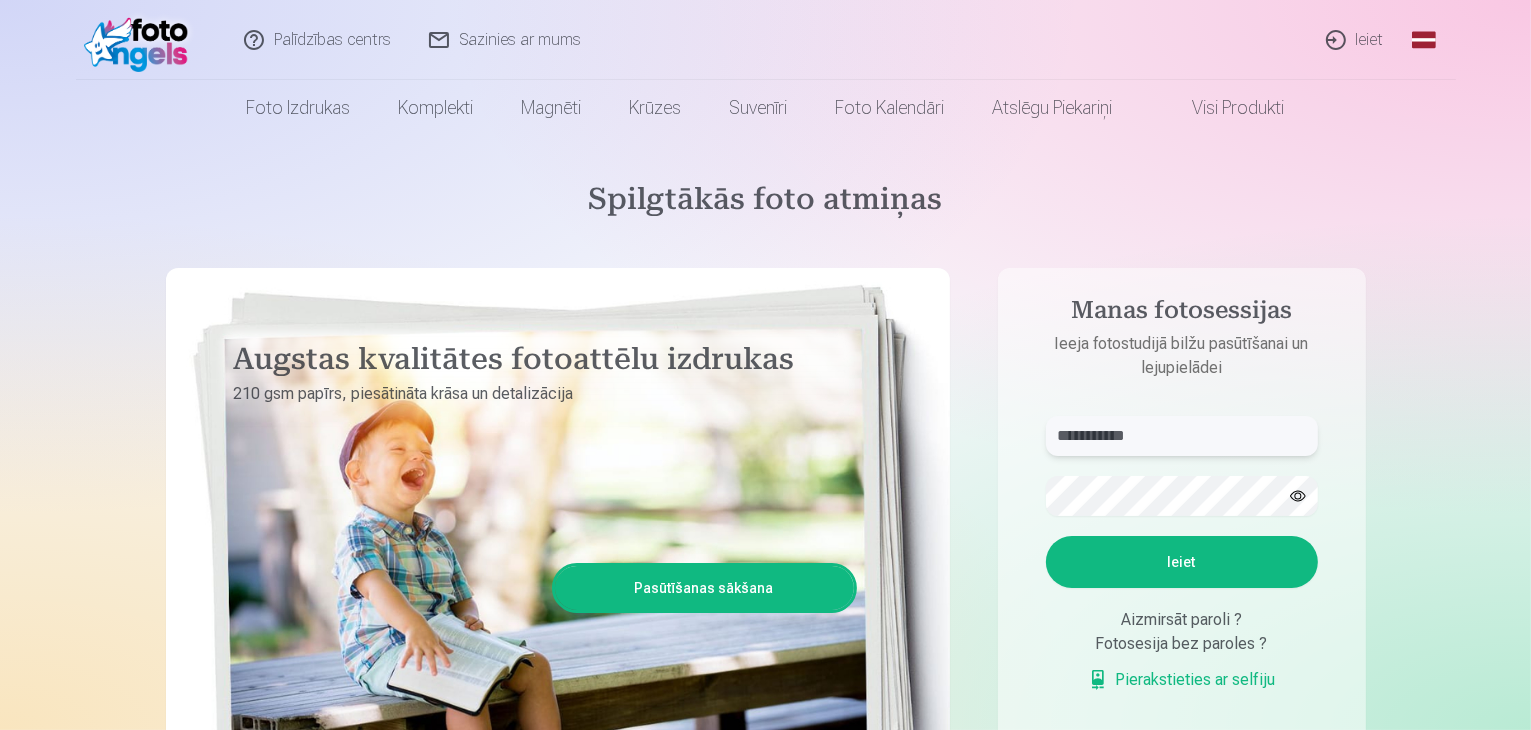 click on "**********" at bounding box center (1182, 436) 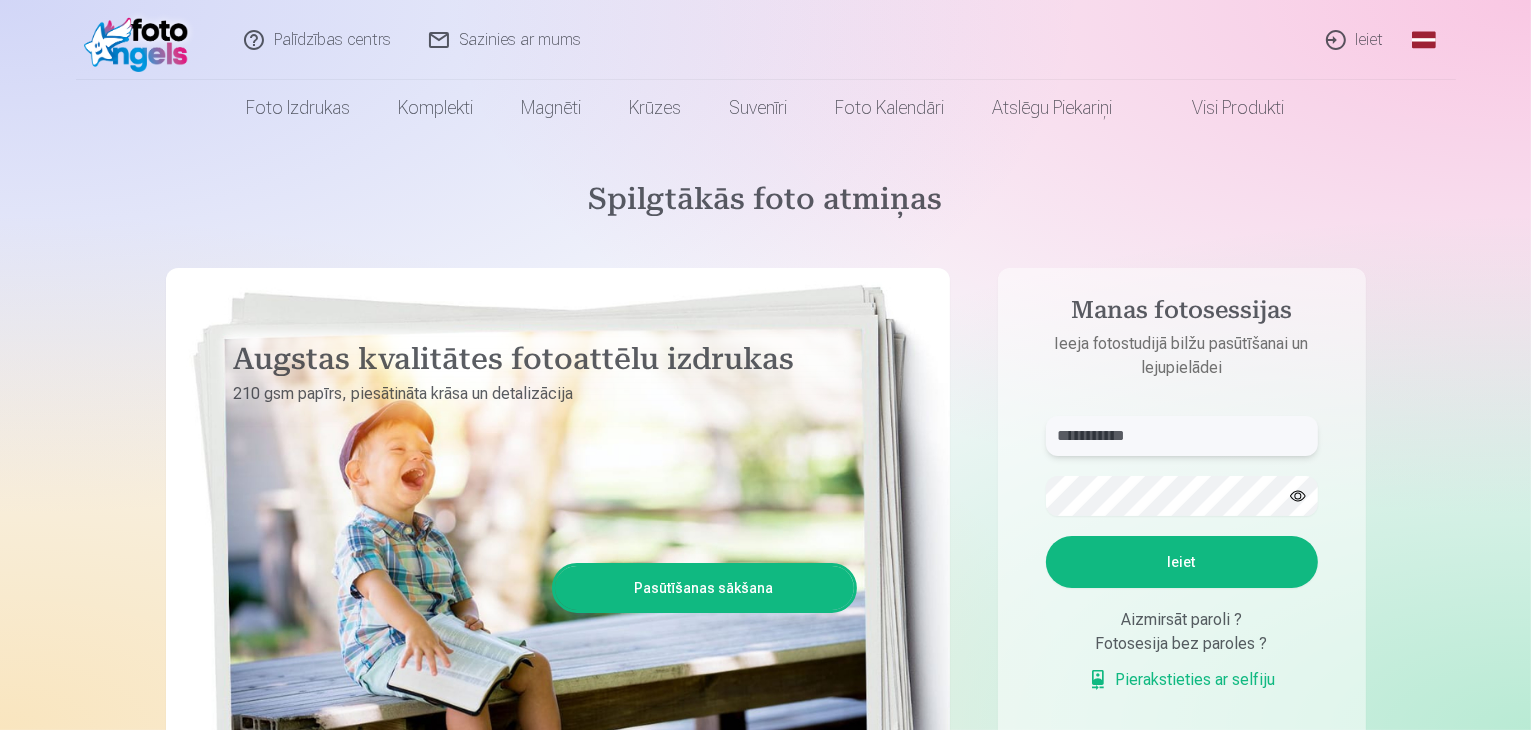 type on "**********" 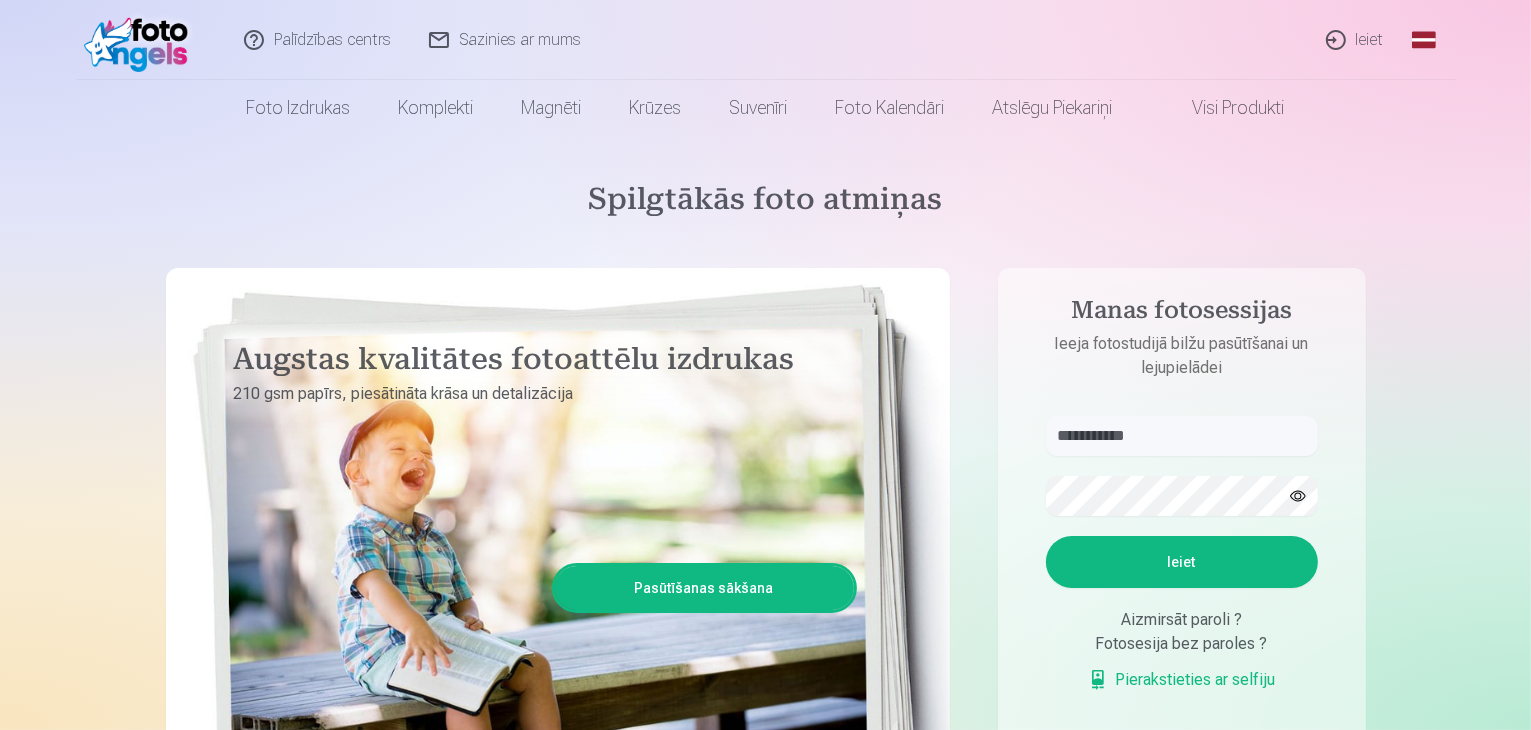 click on "Ieiet" at bounding box center (1182, 562) 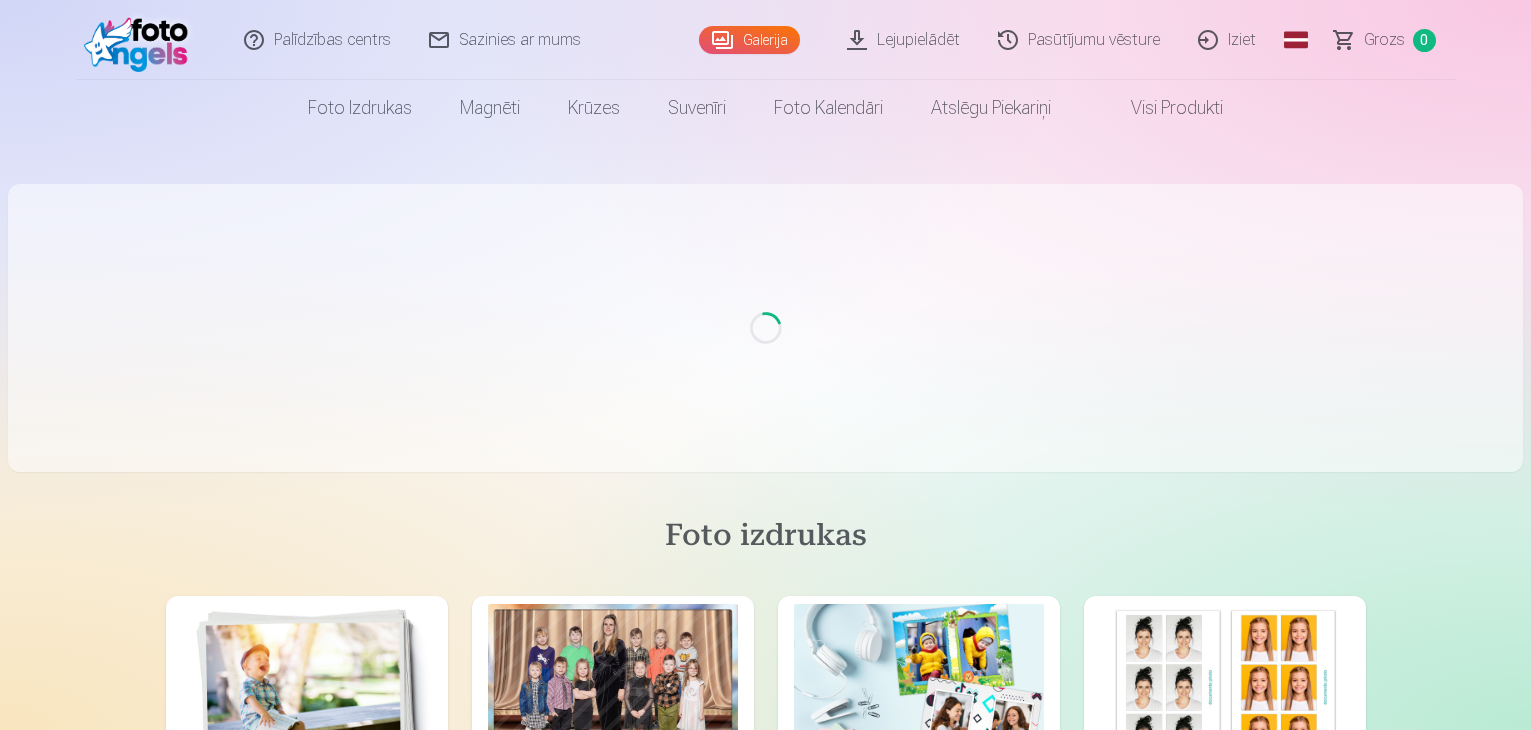 scroll, scrollTop: 0, scrollLeft: 0, axis: both 